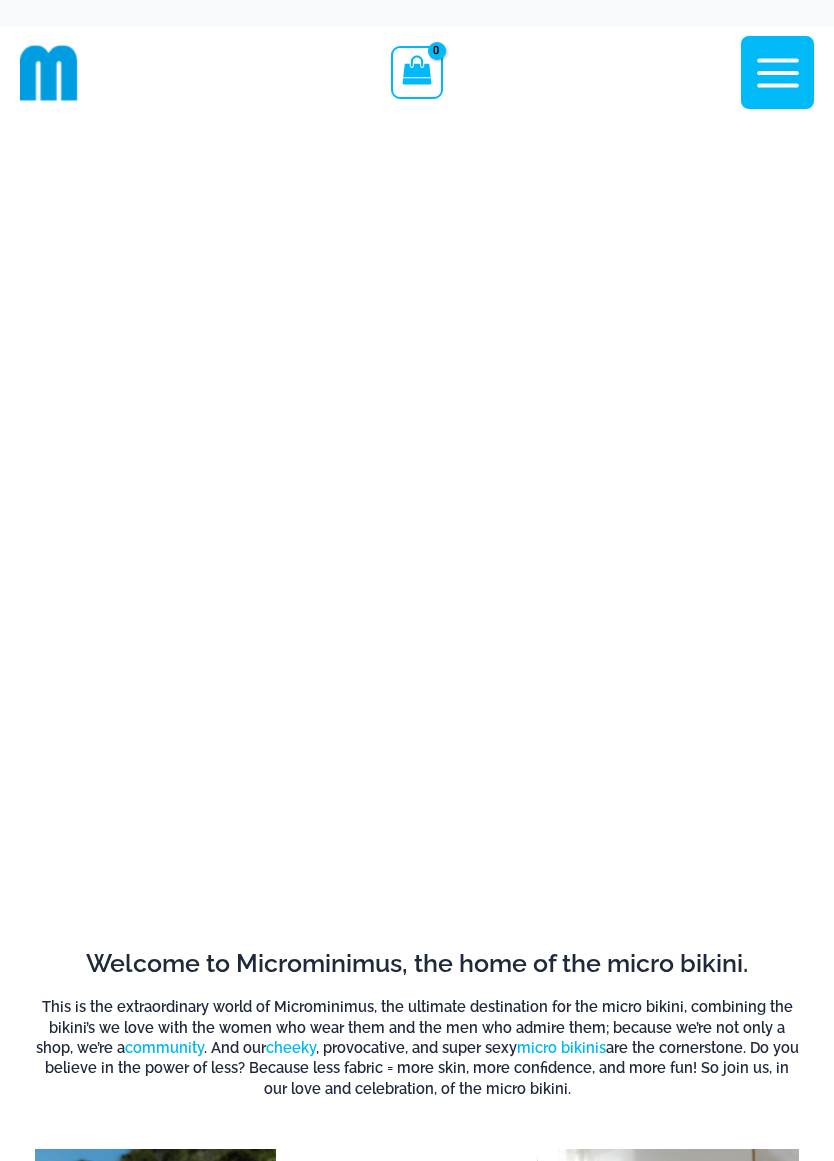 scroll, scrollTop: 0, scrollLeft: 0, axis: both 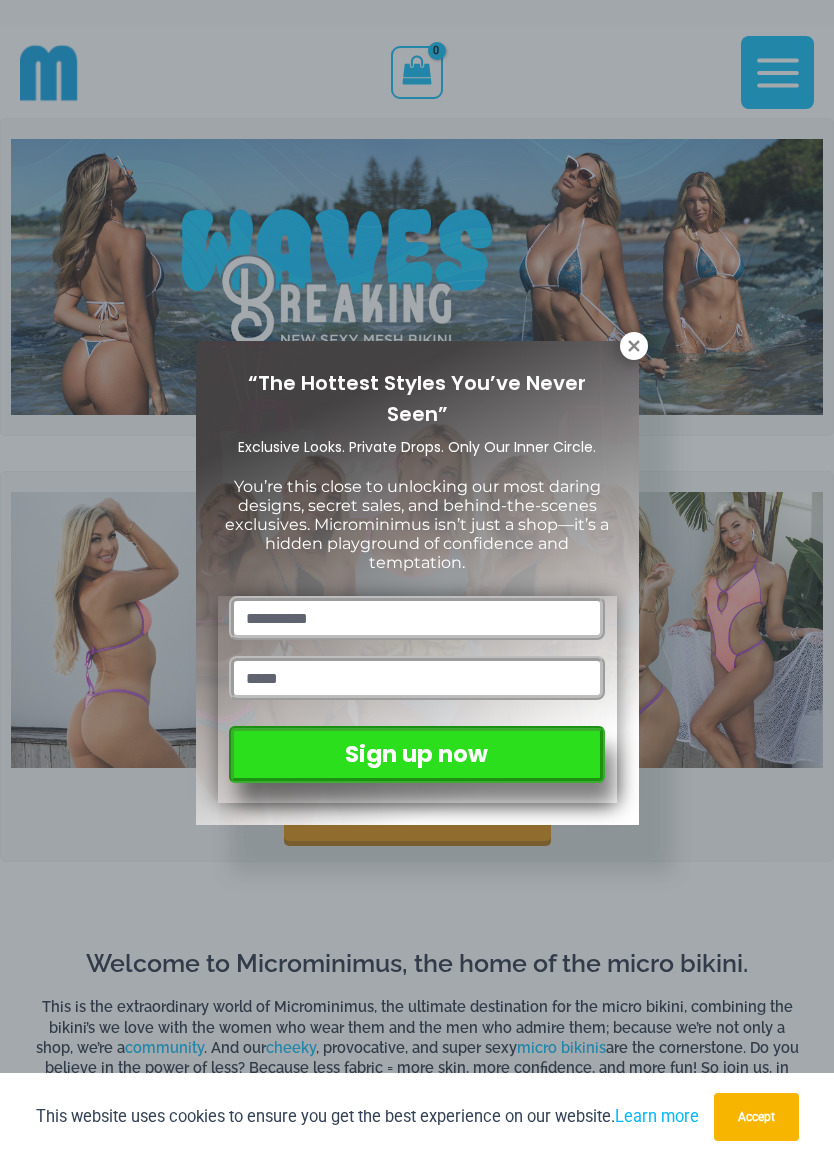 click 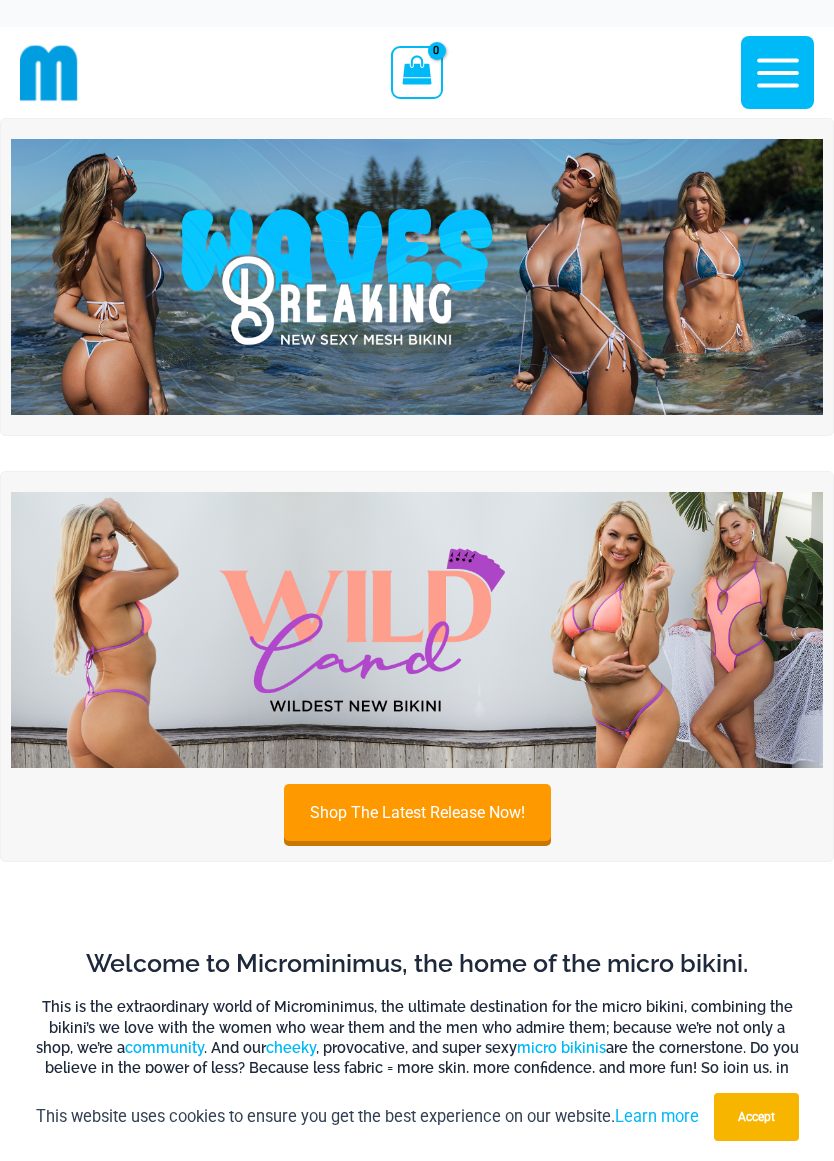 click at bounding box center [417, 277] 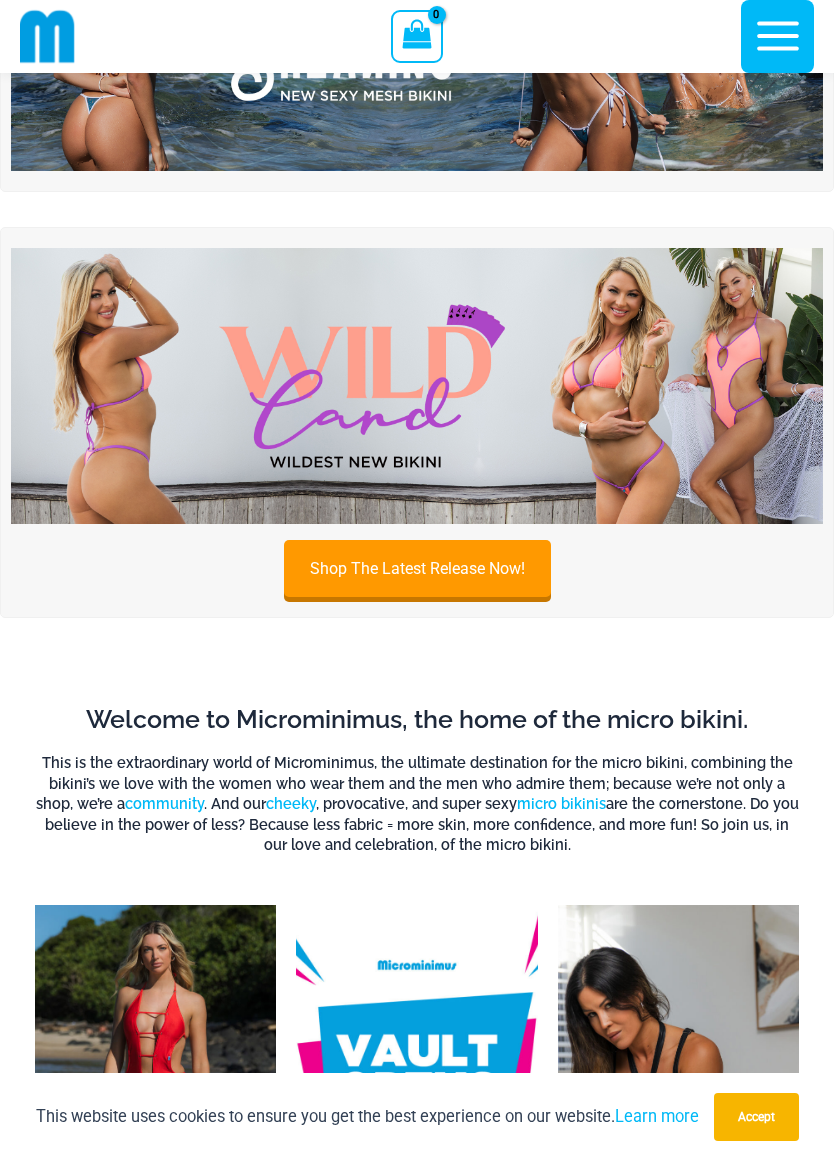 scroll, scrollTop: 0, scrollLeft: 0, axis: both 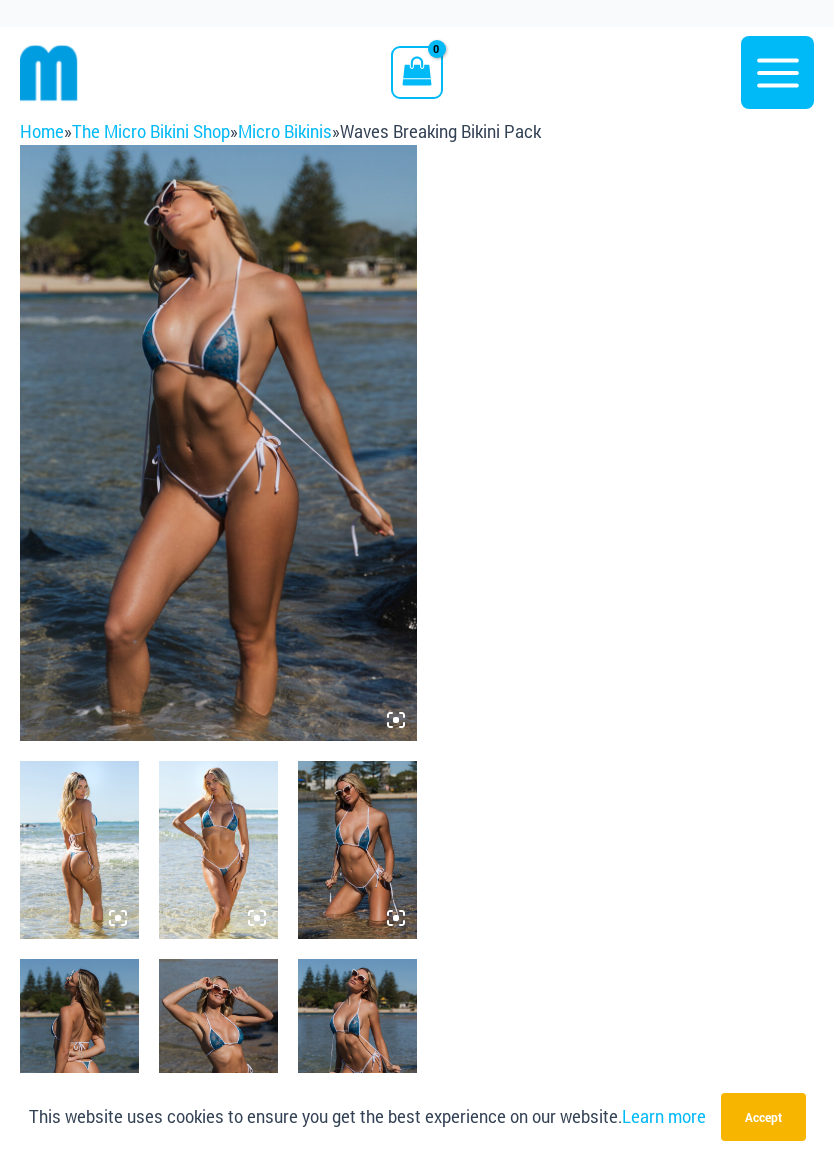 click at bounding box center (218, 443) 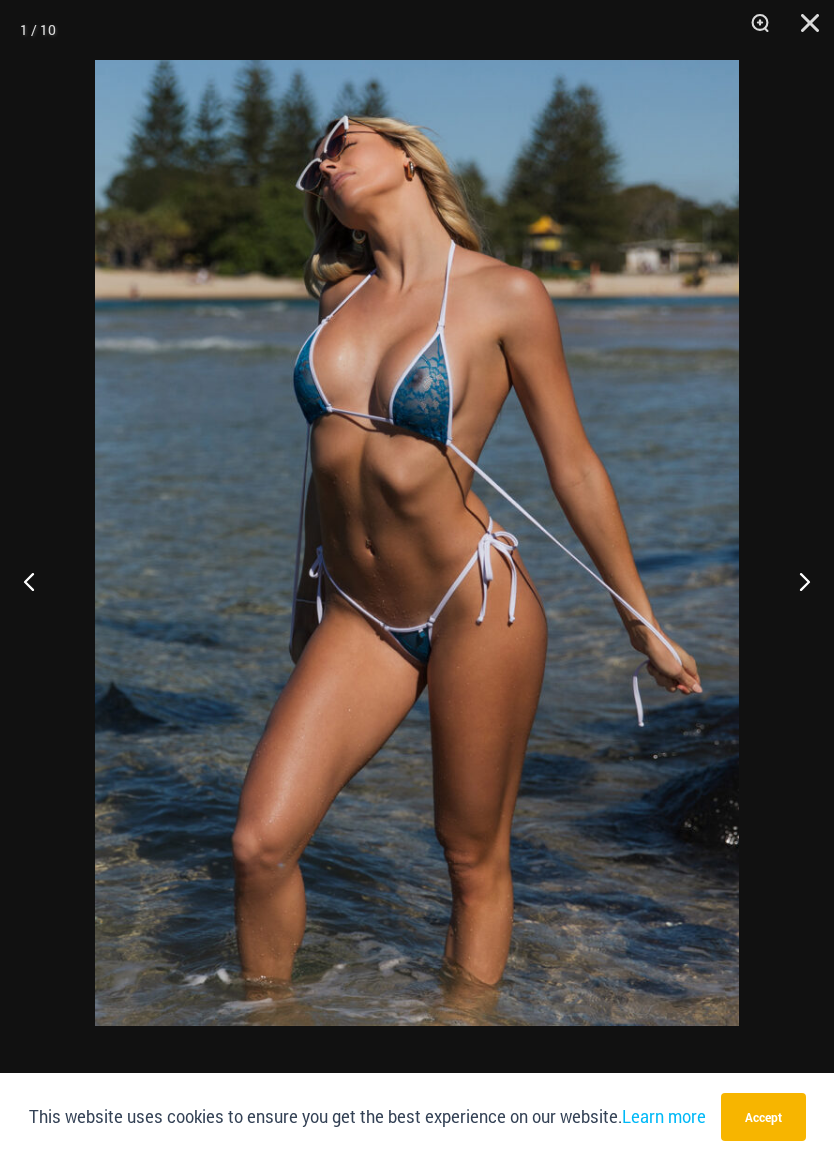 click at bounding box center [37, 581] 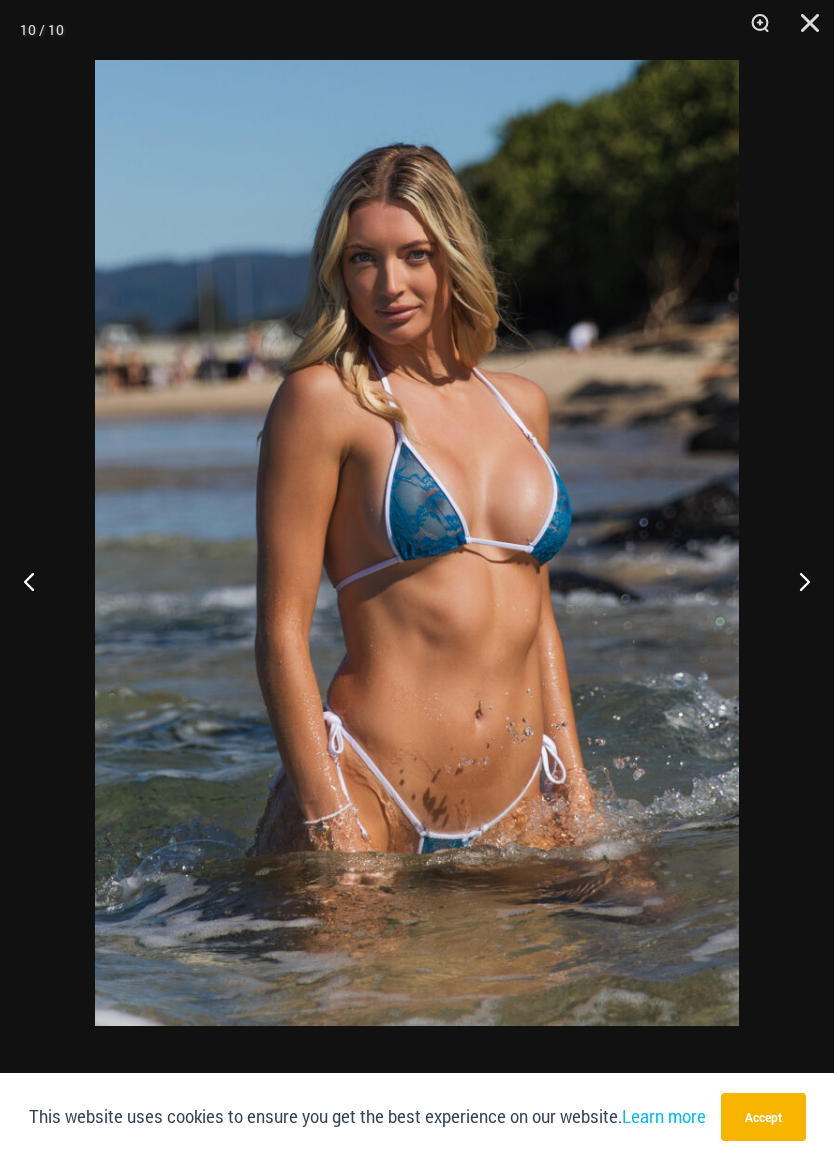 click at bounding box center [37, 581] 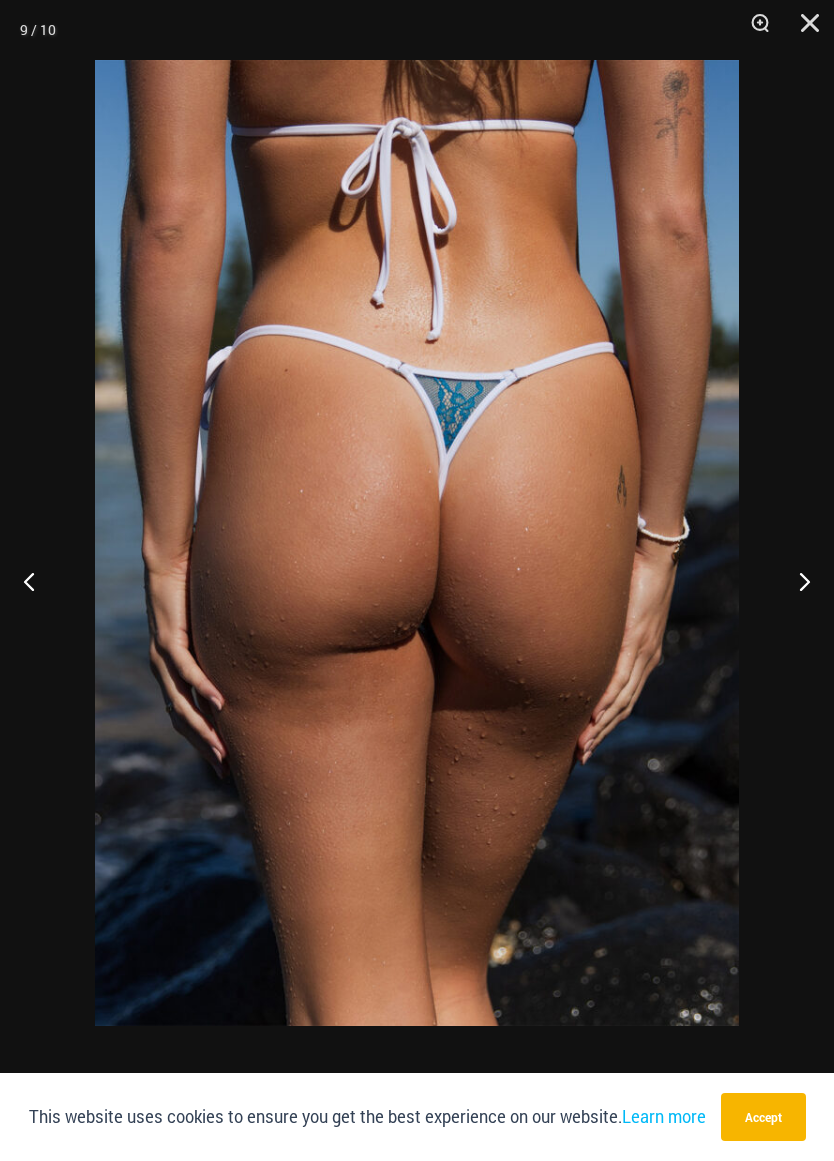 click at bounding box center (37, 581) 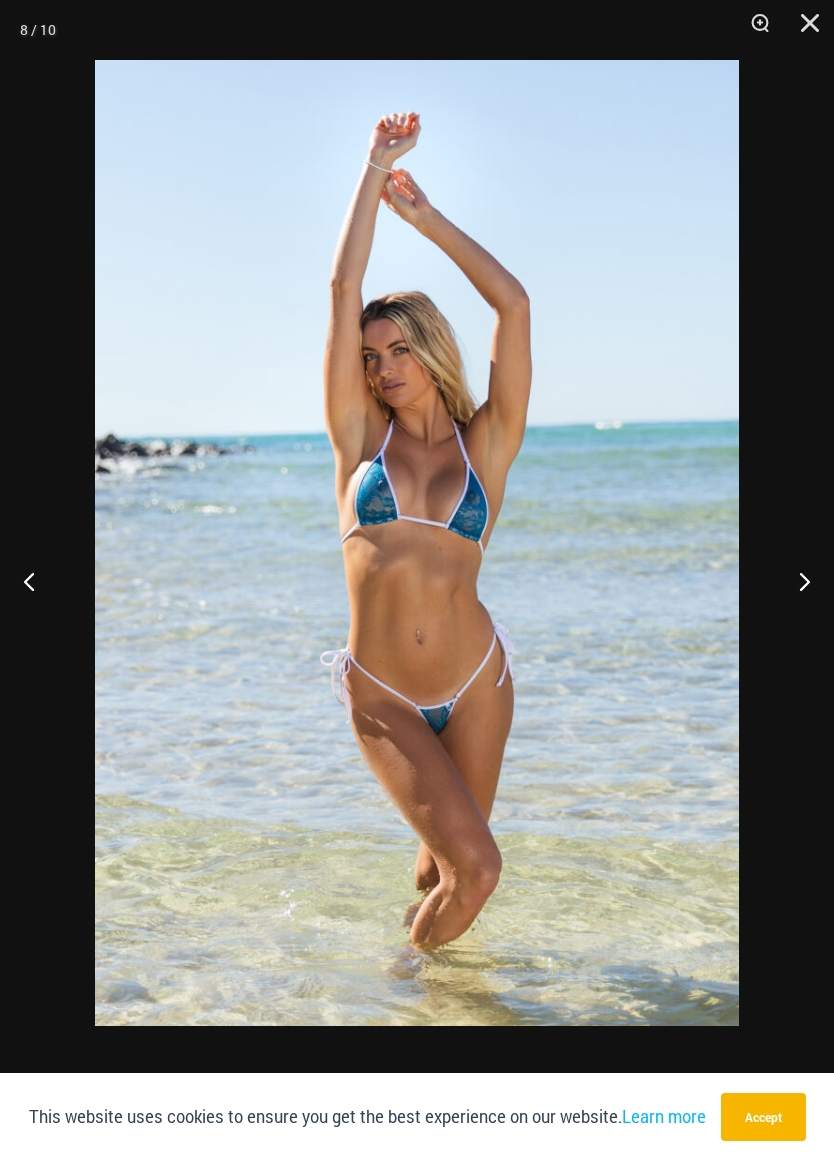 click at bounding box center [37, 581] 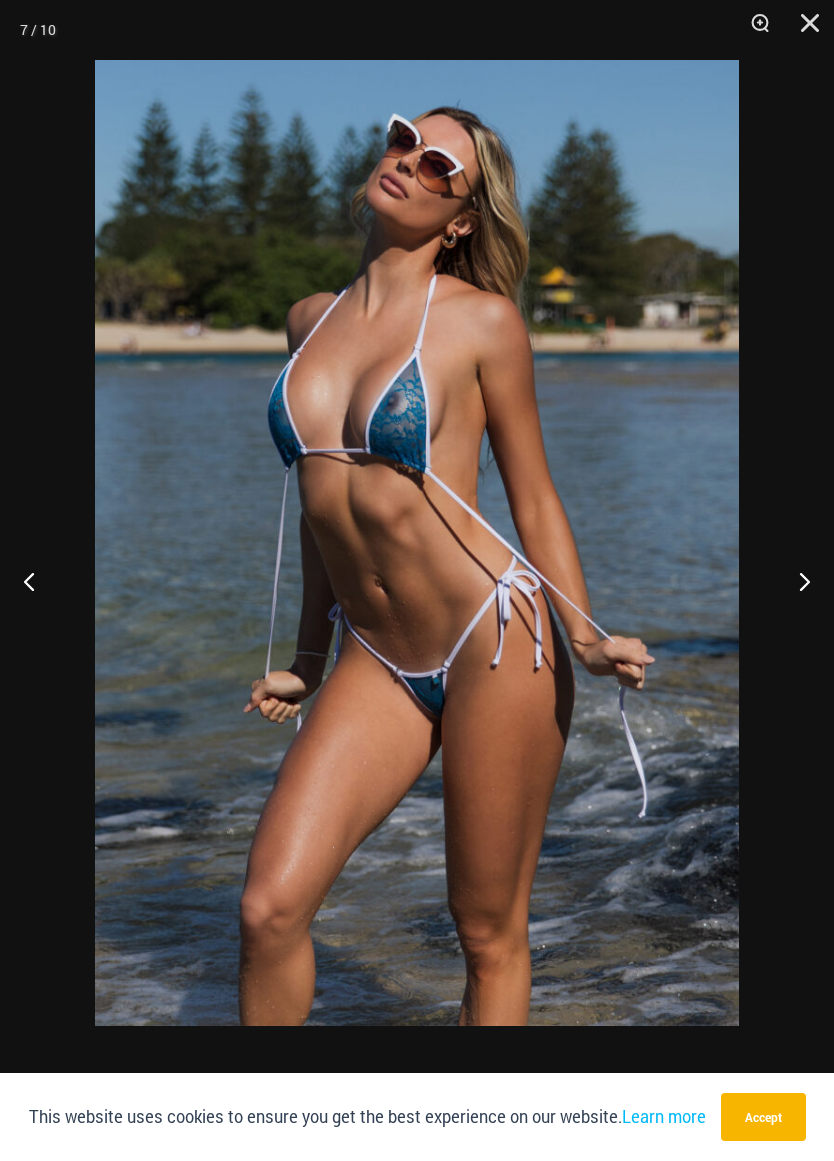 click at bounding box center [37, 581] 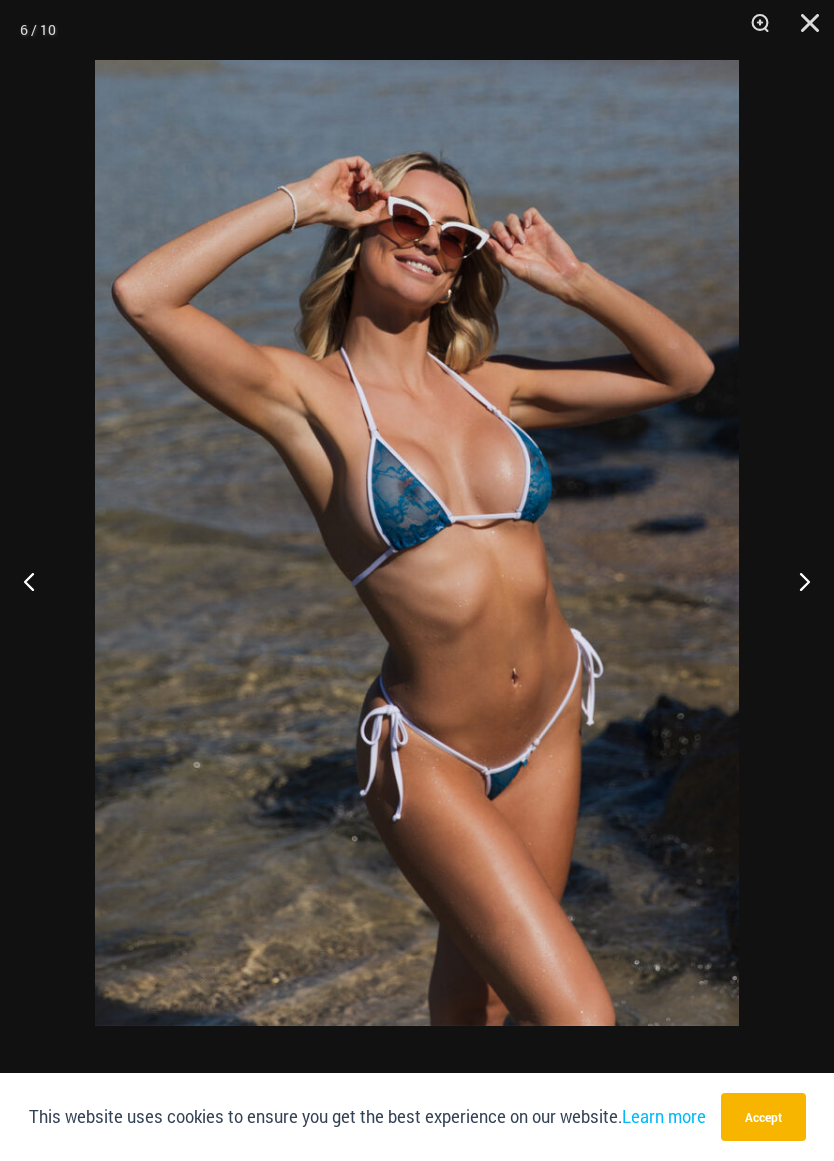 click at bounding box center [37, 581] 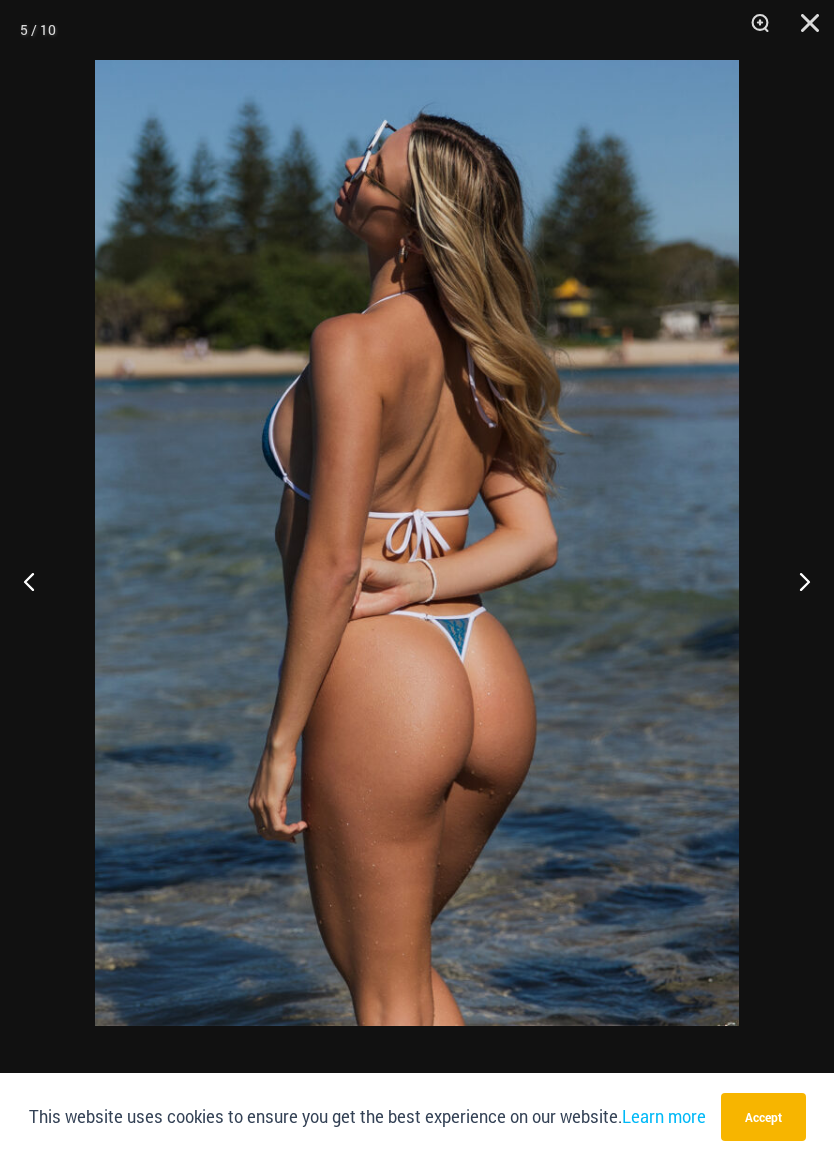 click at bounding box center (37, 581) 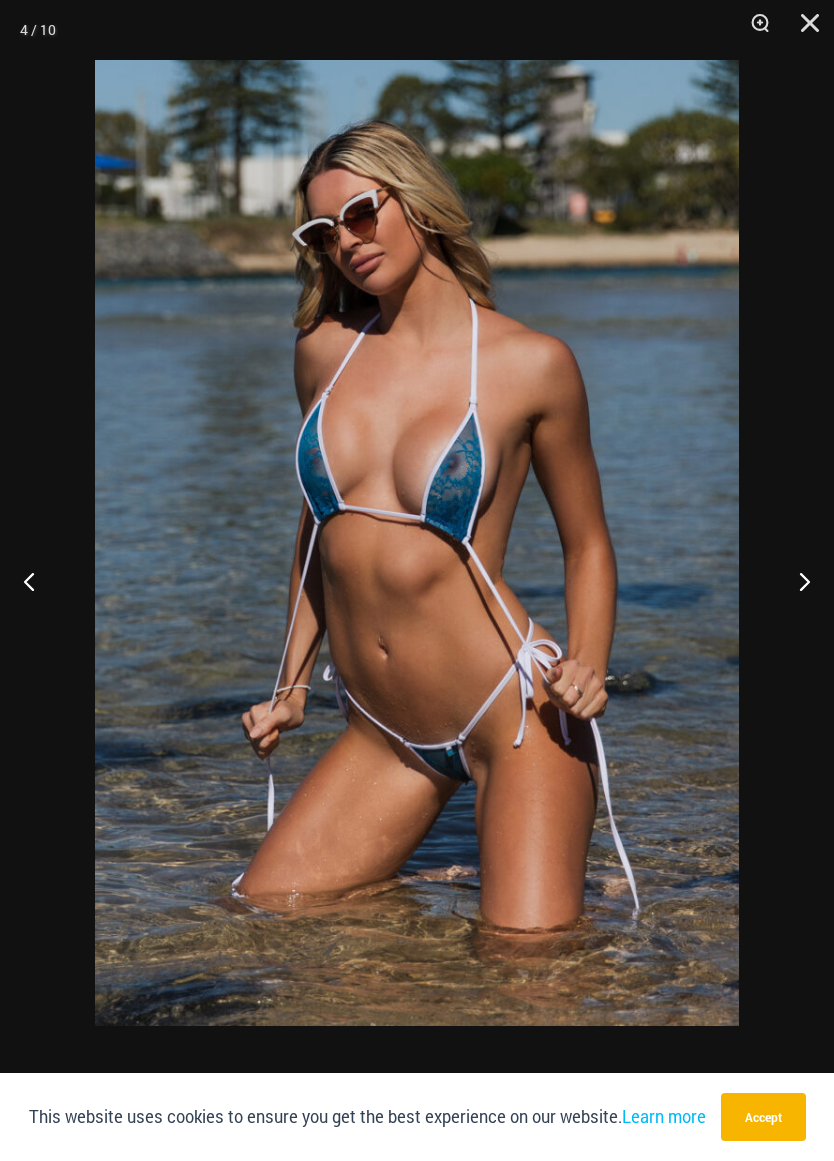 click at bounding box center [37, 581] 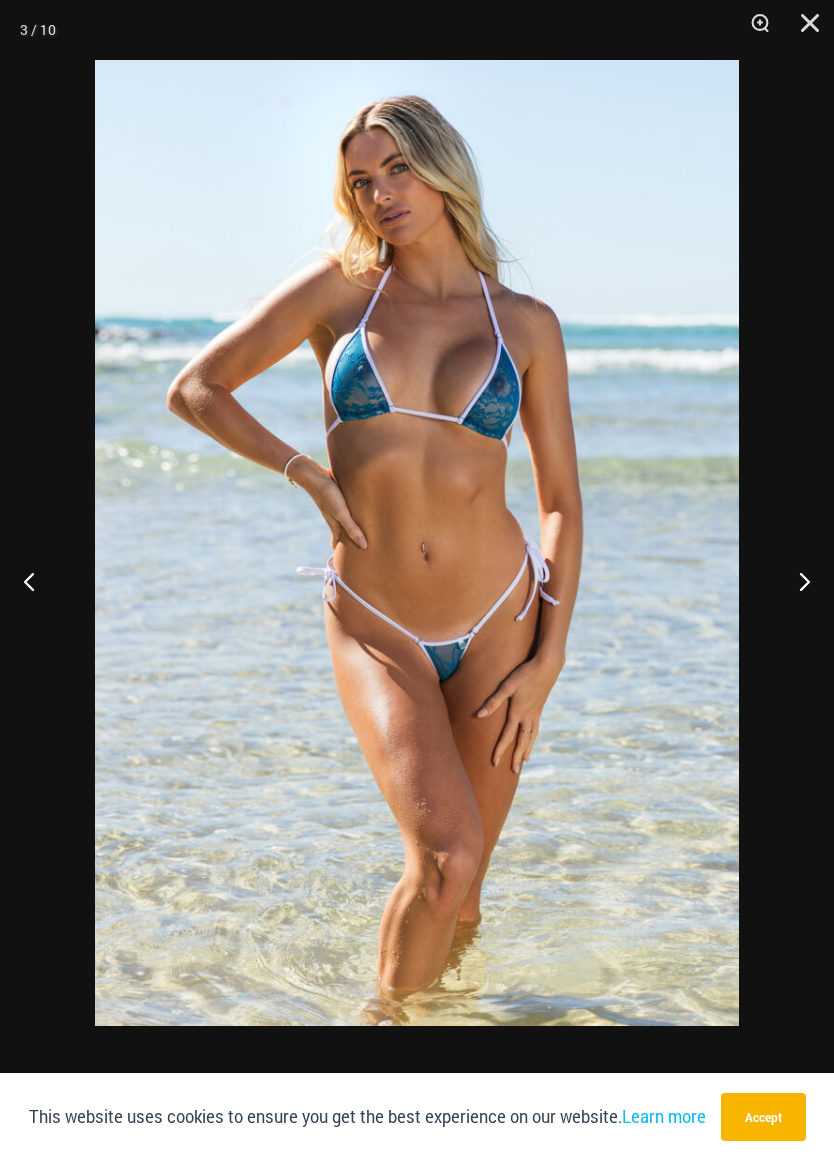 click at bounding box center (37, 581) 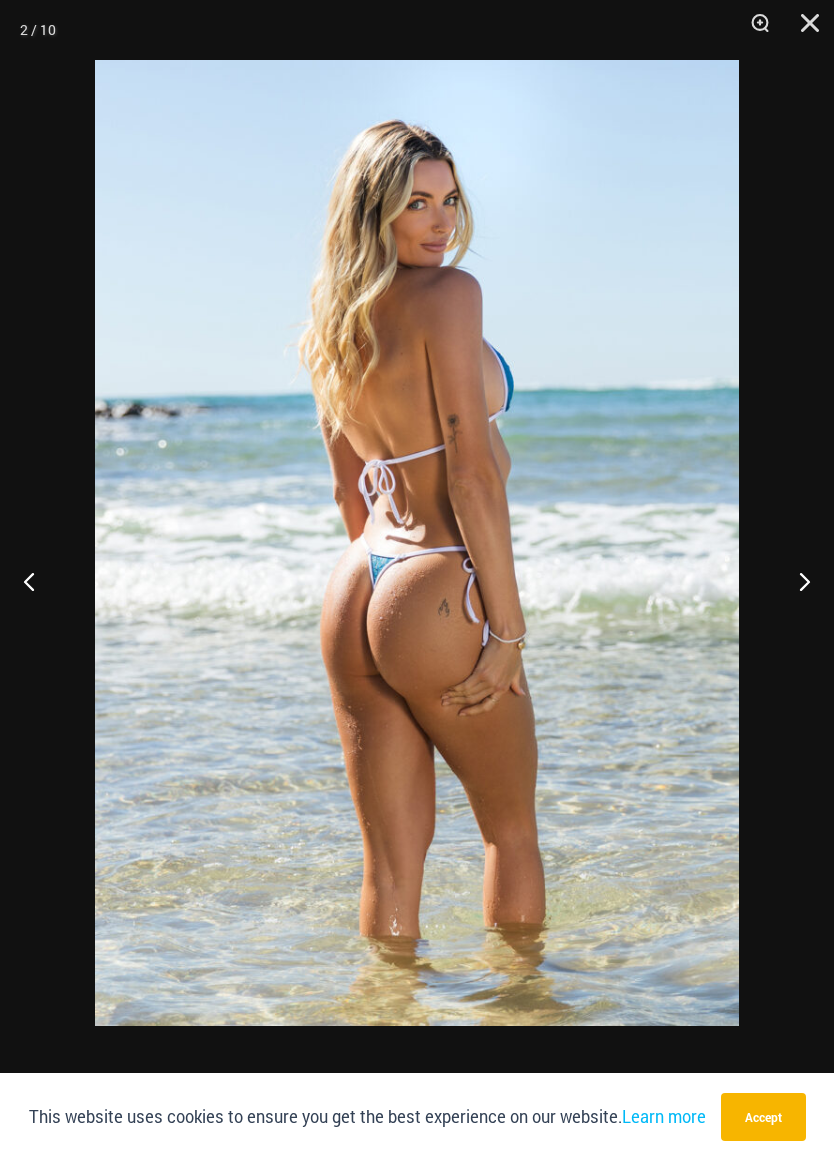 click at bounding box center (37, 581) 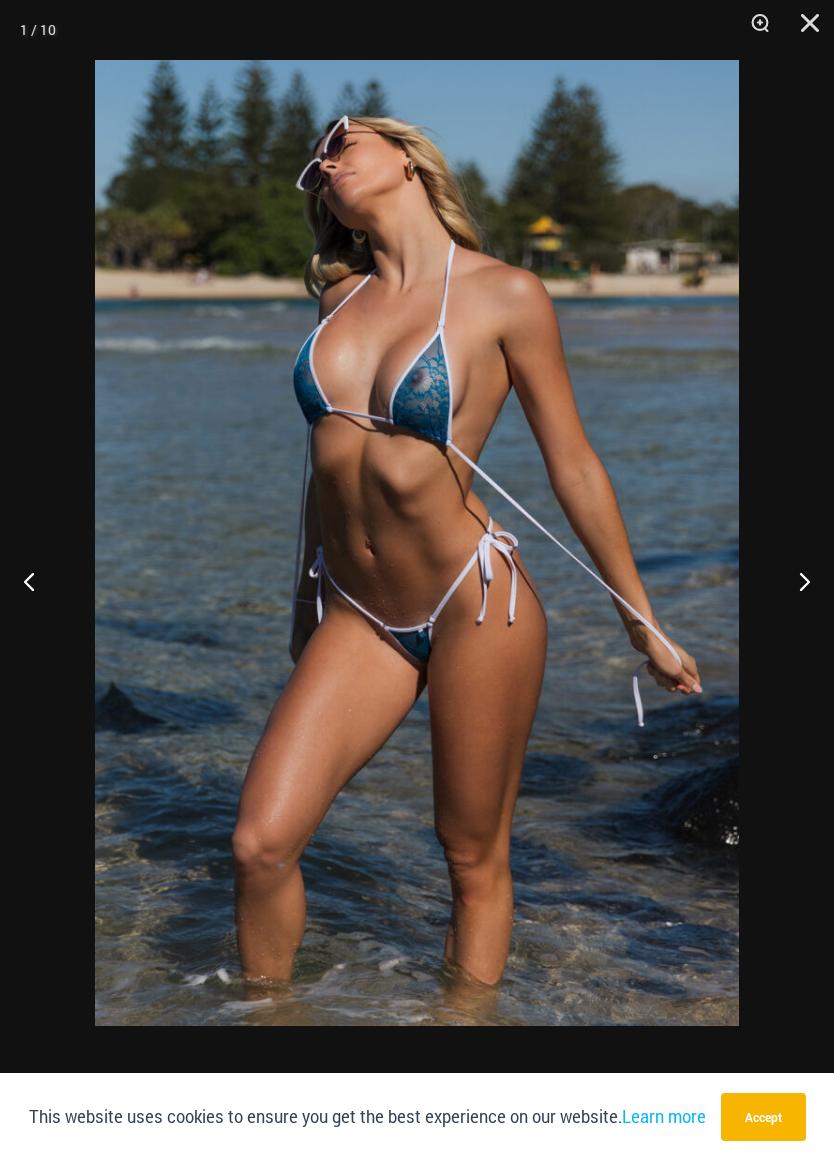 click at bounding box center (37, 581) 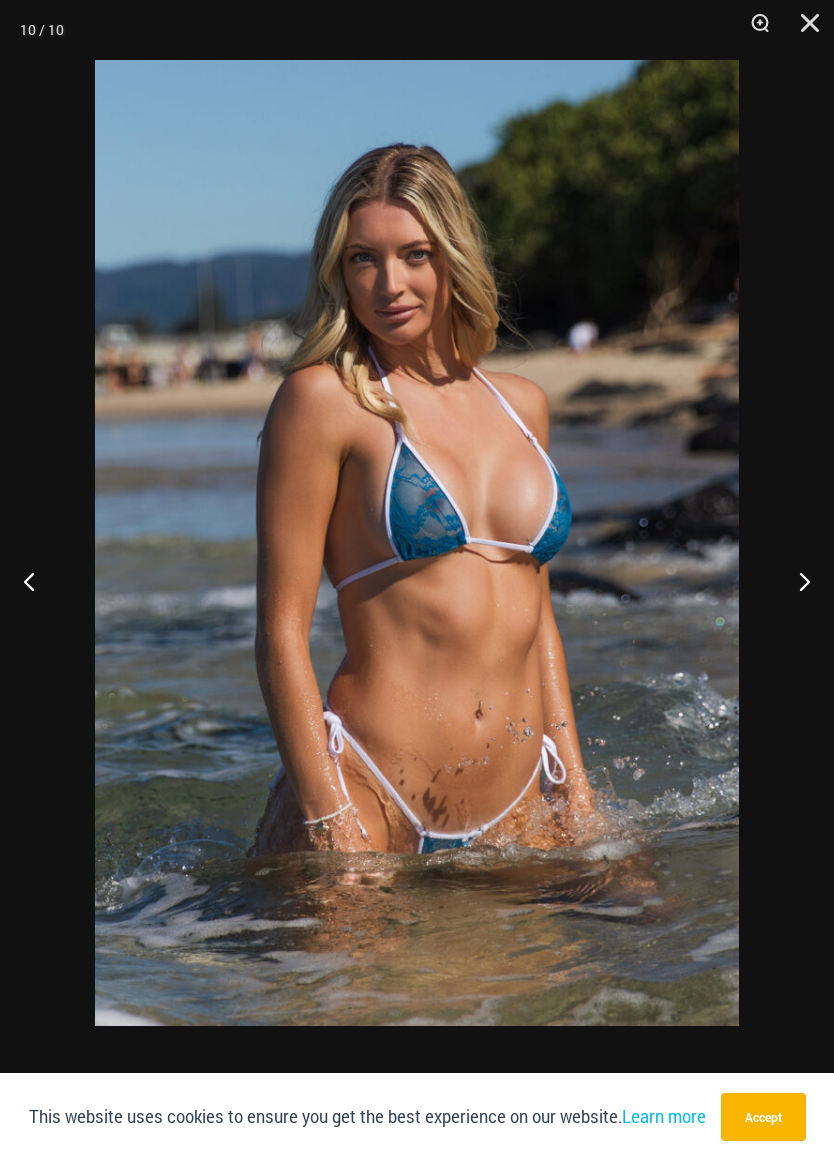click at bounding box center (37, 581) 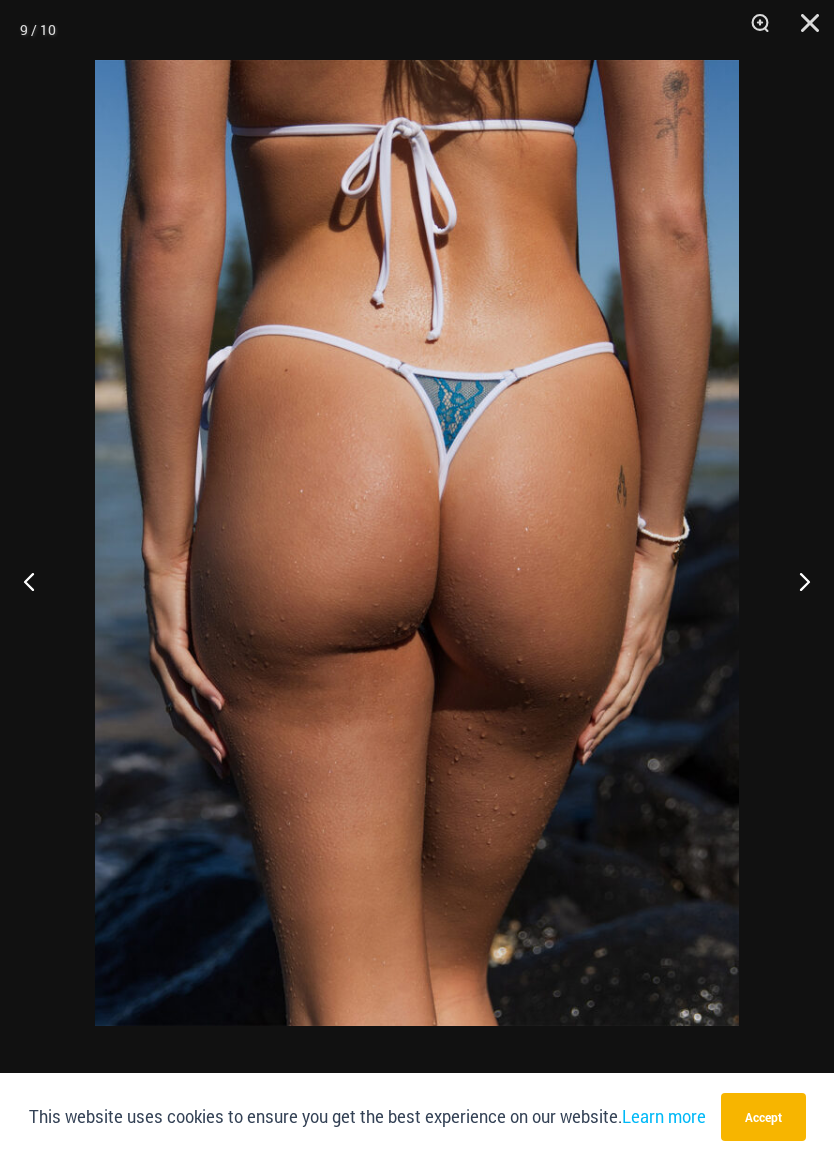 click at bounding box center [37, 581] 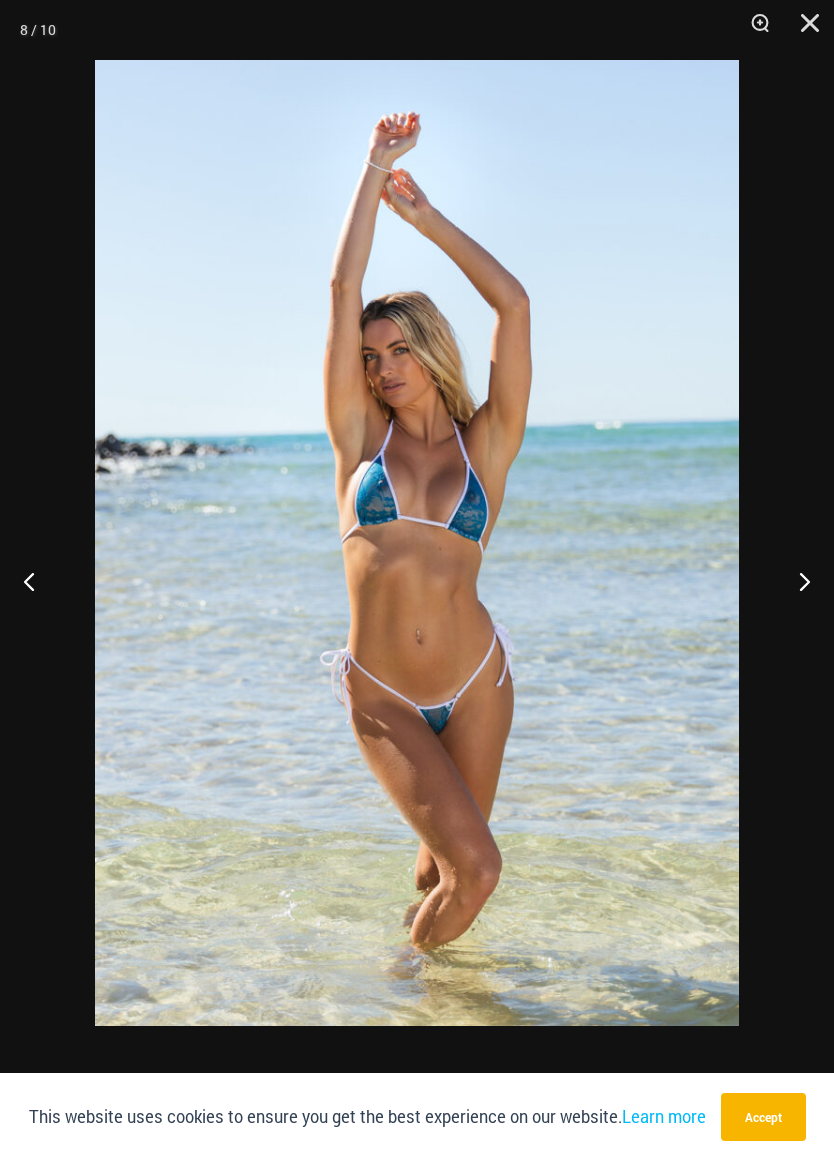 click at bounding box center (37, 581) 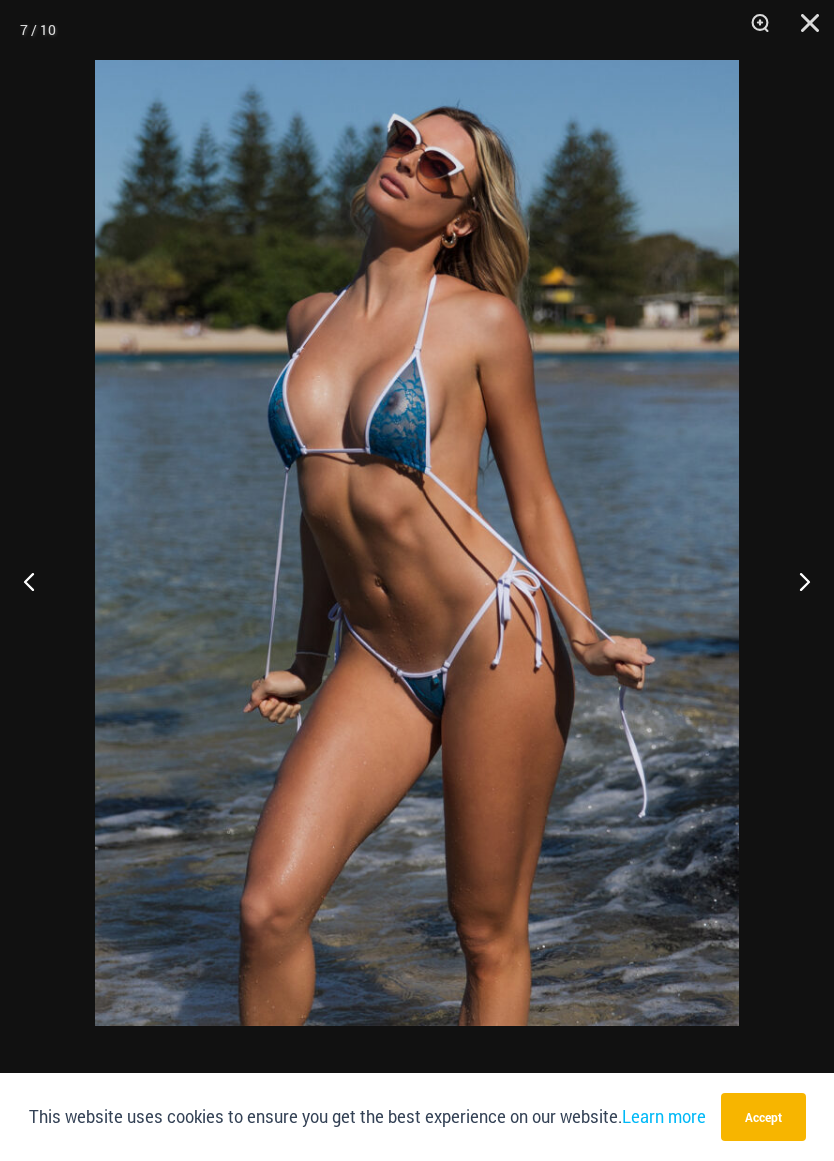 click at bounding box center [37, 581] 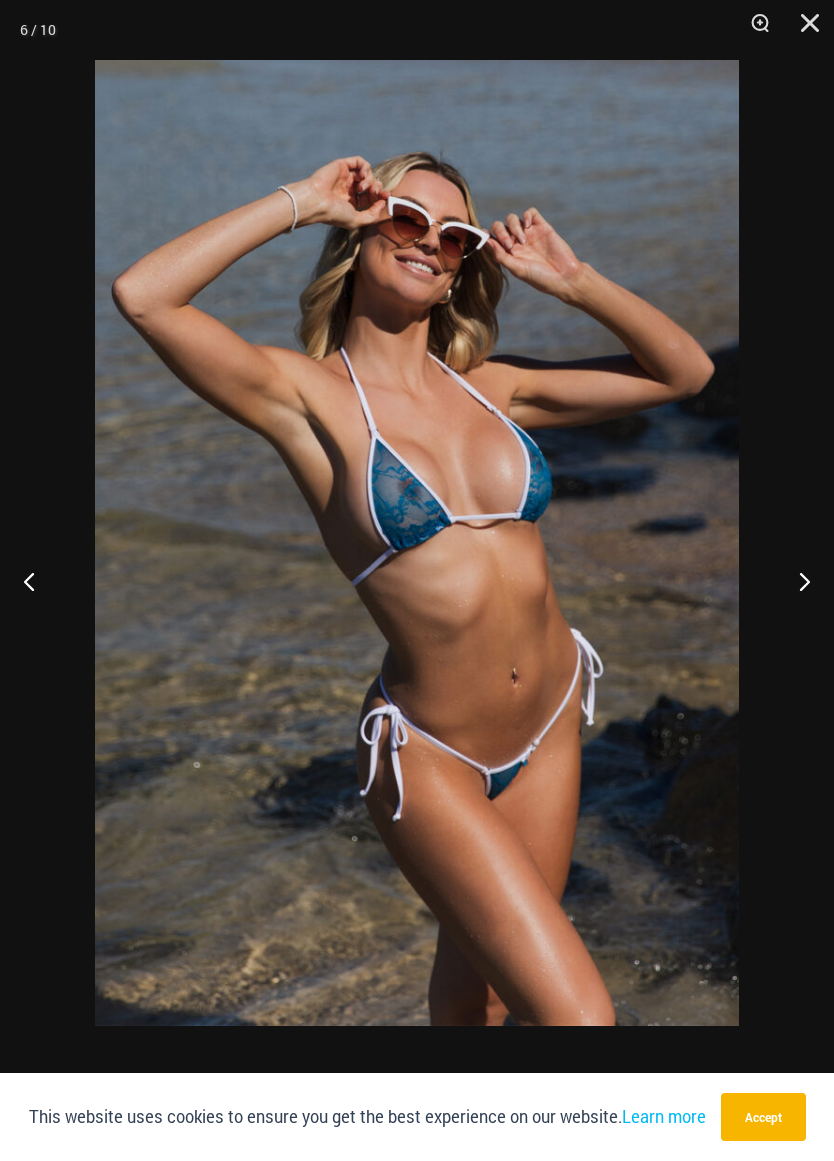 click at bounding box center [37, 581] 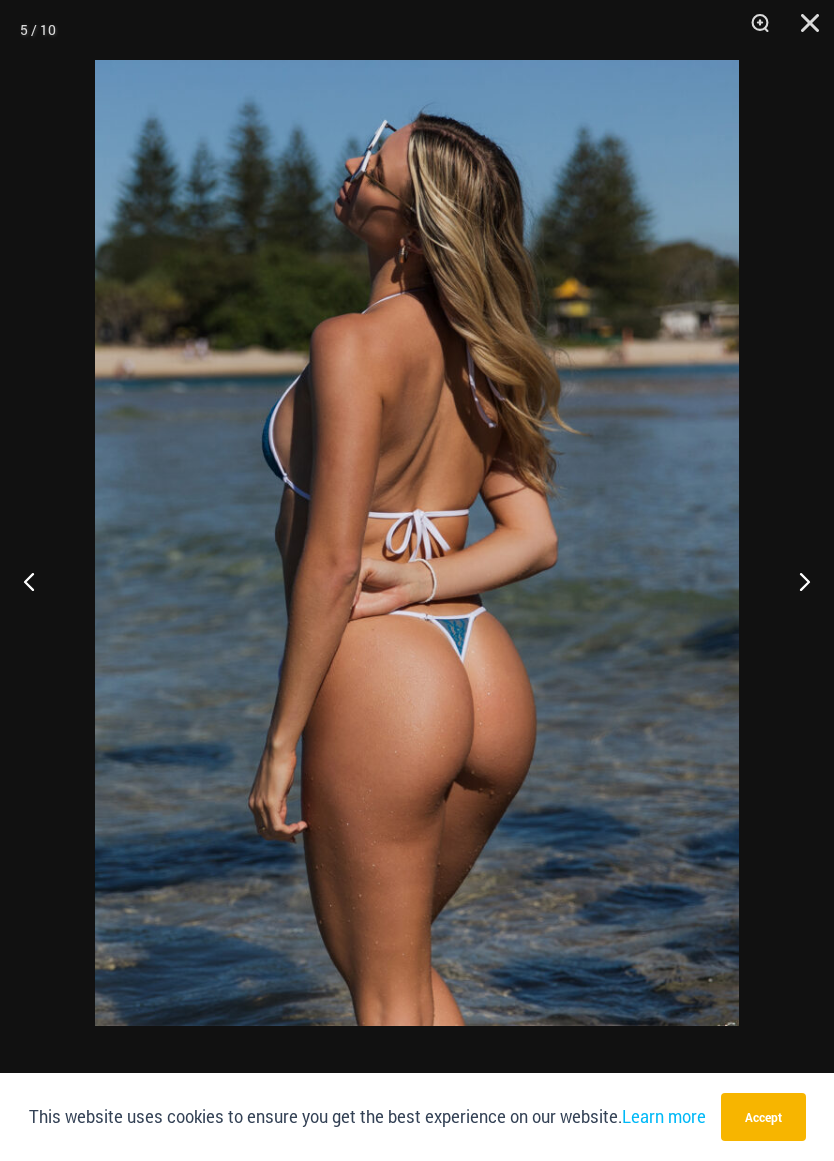 click at bounding box center (37, 581) 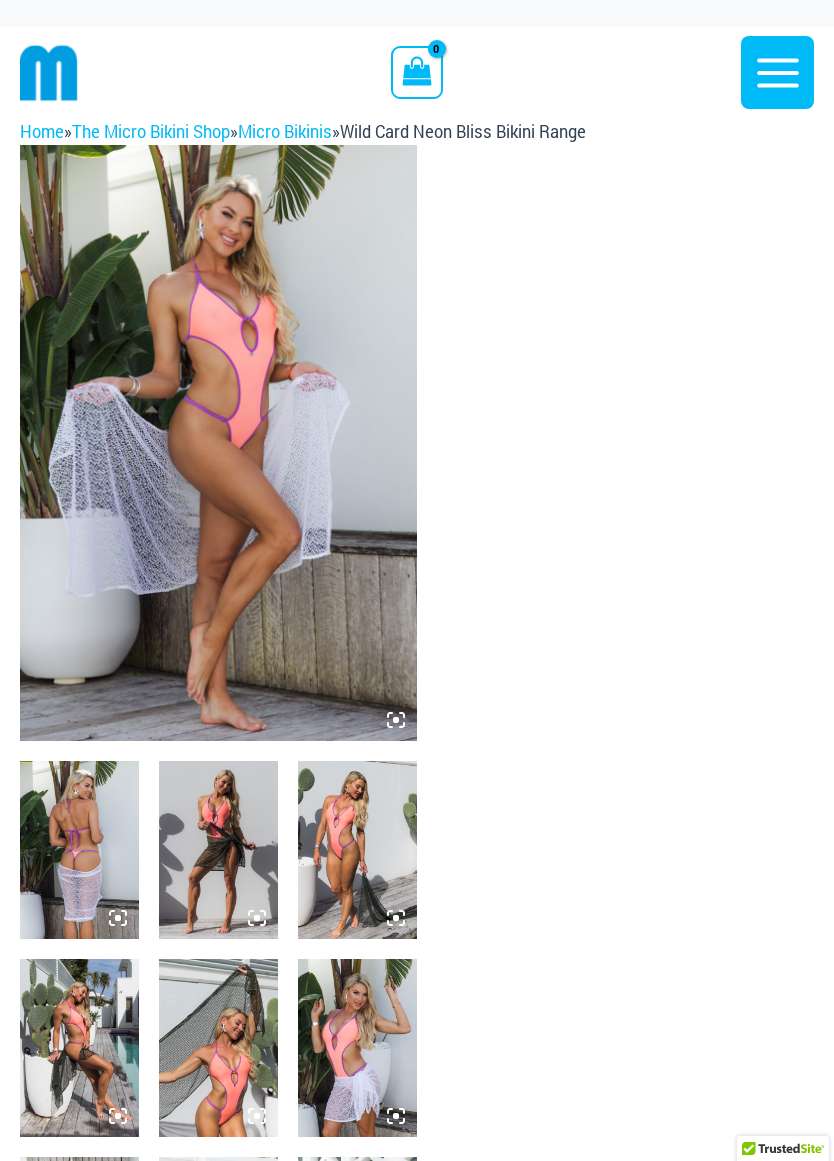 scroll, scrollTop: 0, scrollLeft: 0, axis: both 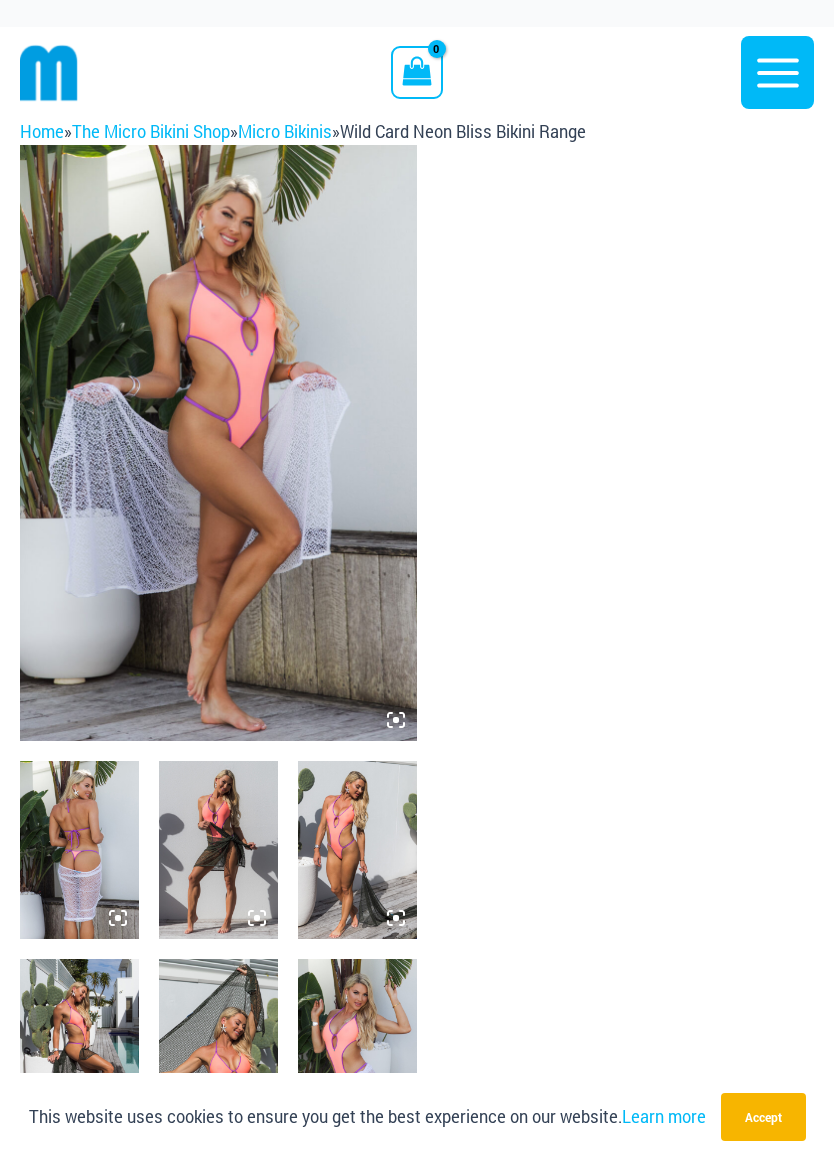 click at bounding box center [218, 443] 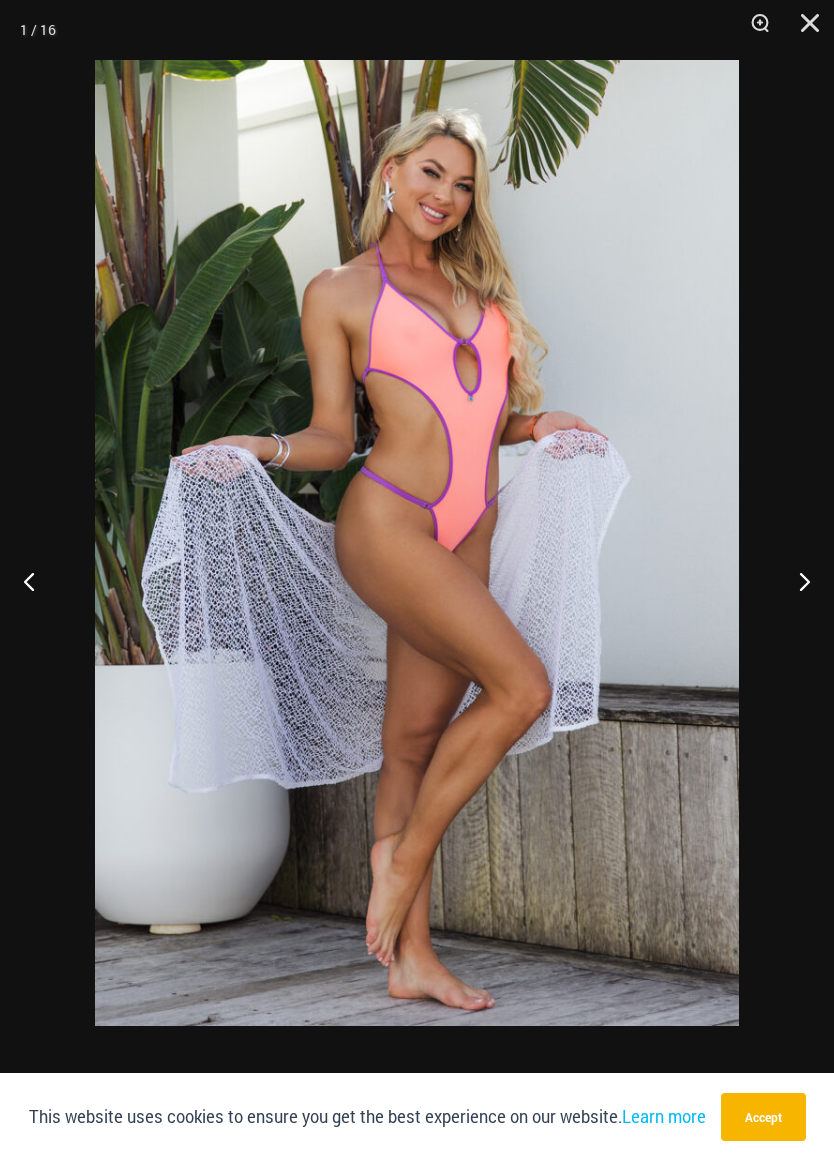 click at bounding box center (37, 581) 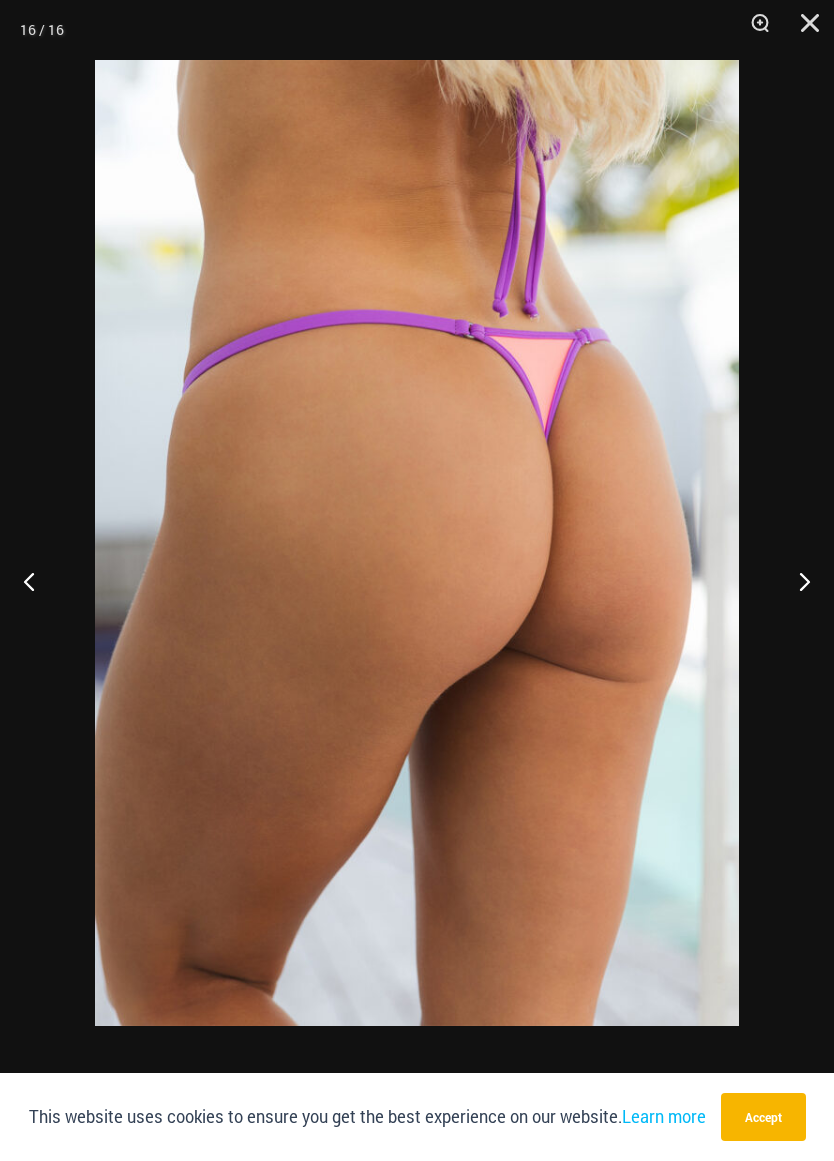 click at bounding box center (37, 581) 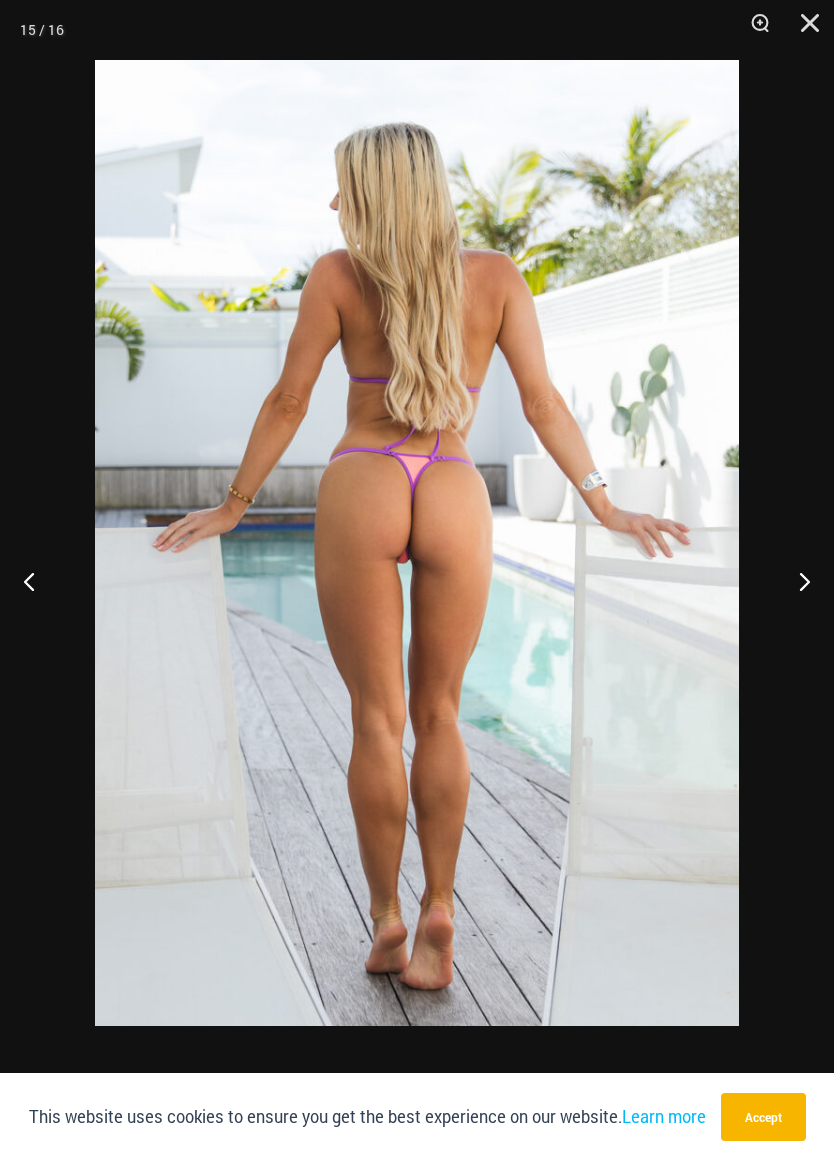 click at bounding box center (37, 581) 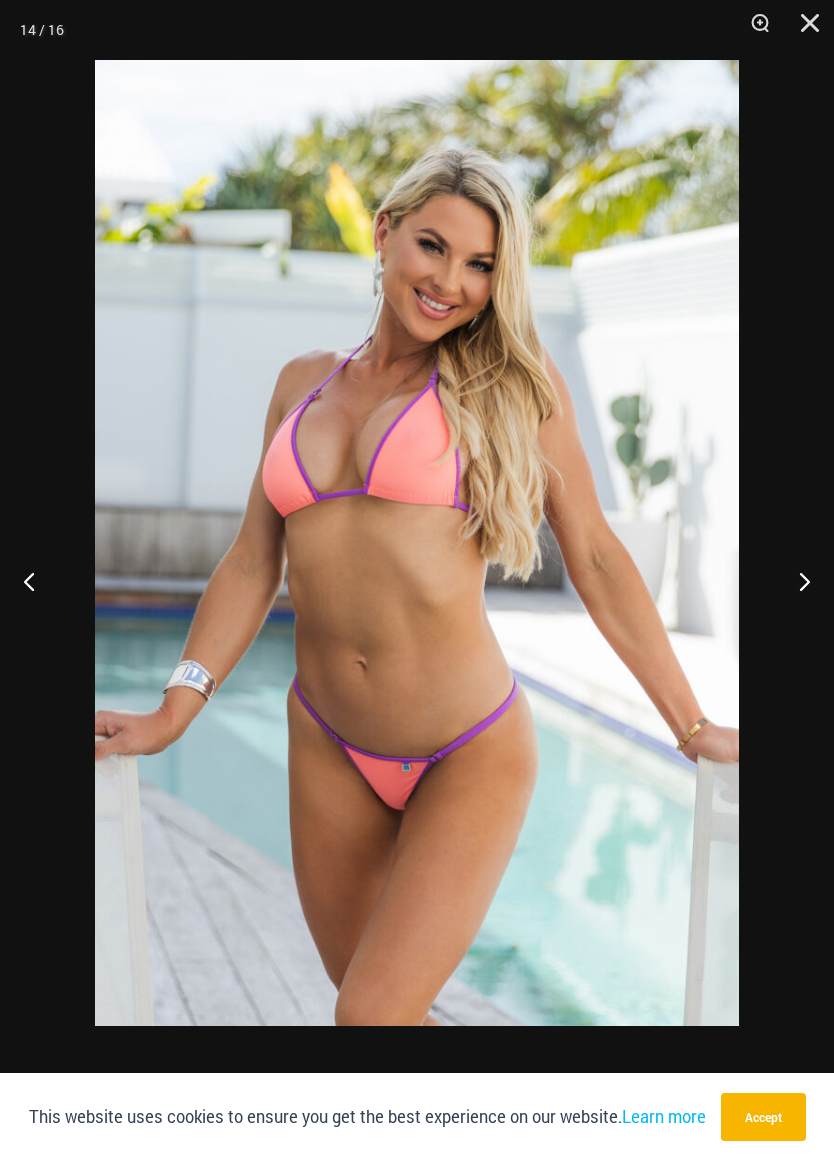 click at bounding box center (37, 581) 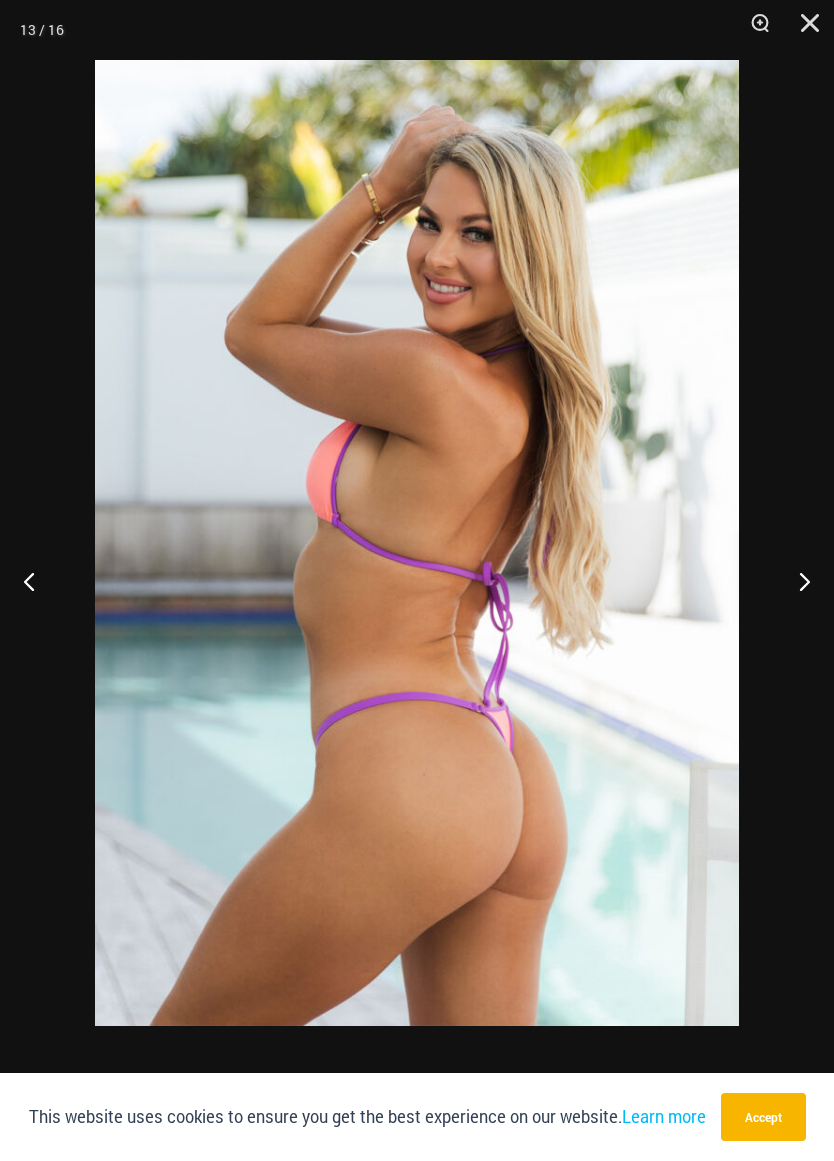 click at bounding box center [37, 581] 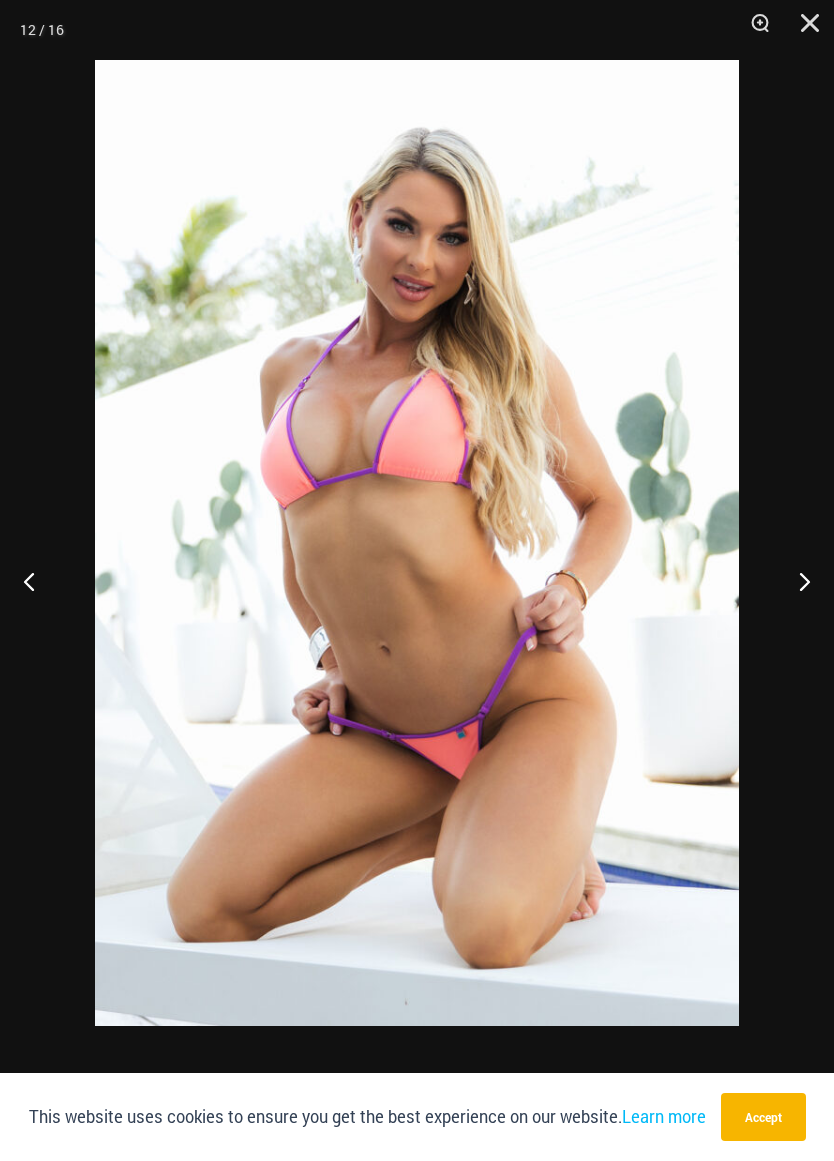 click at bounding box center (37, 581) 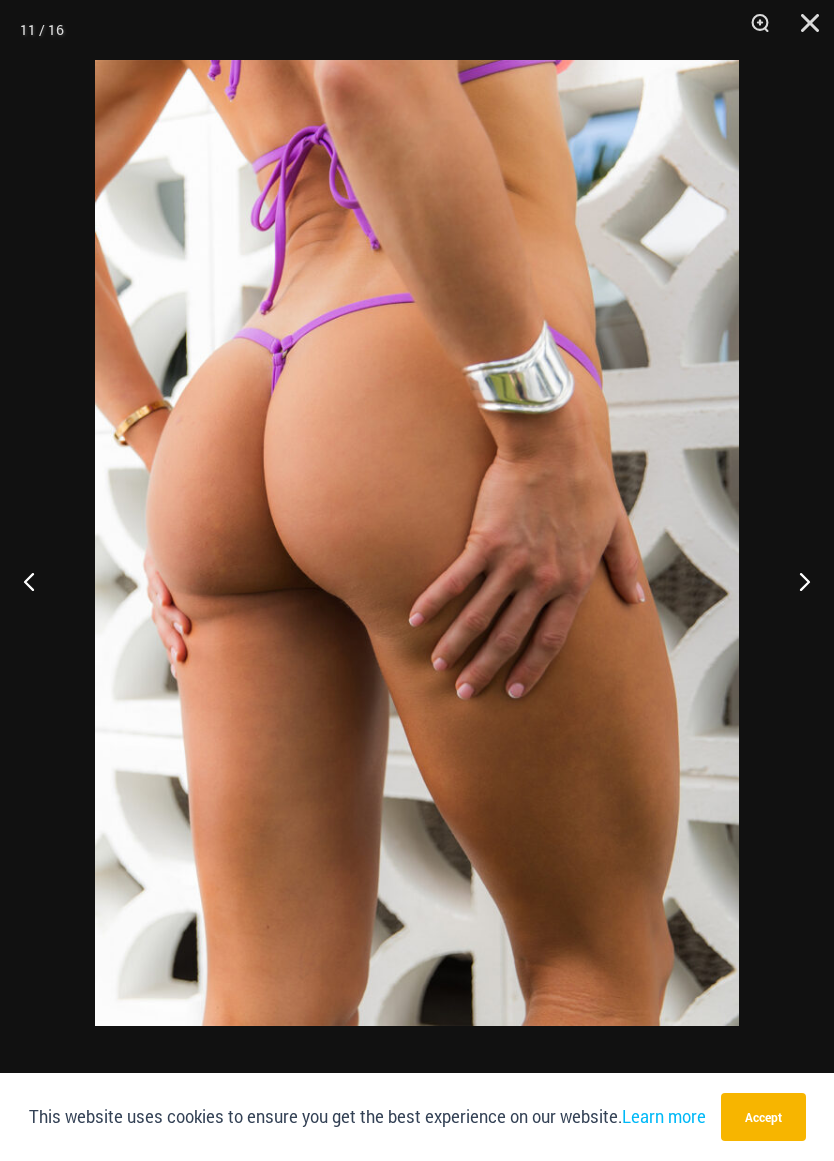 click at bounding box center [37, 581] 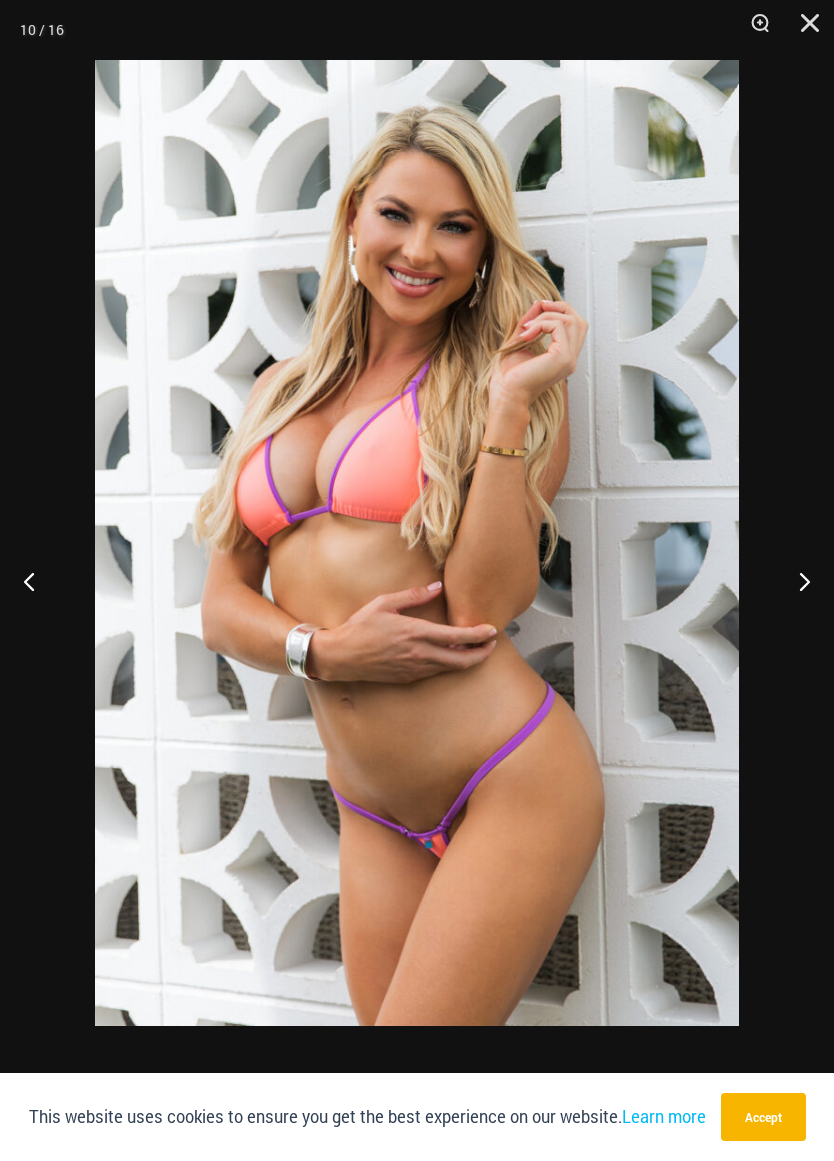 click at bounding box center [37, 581] 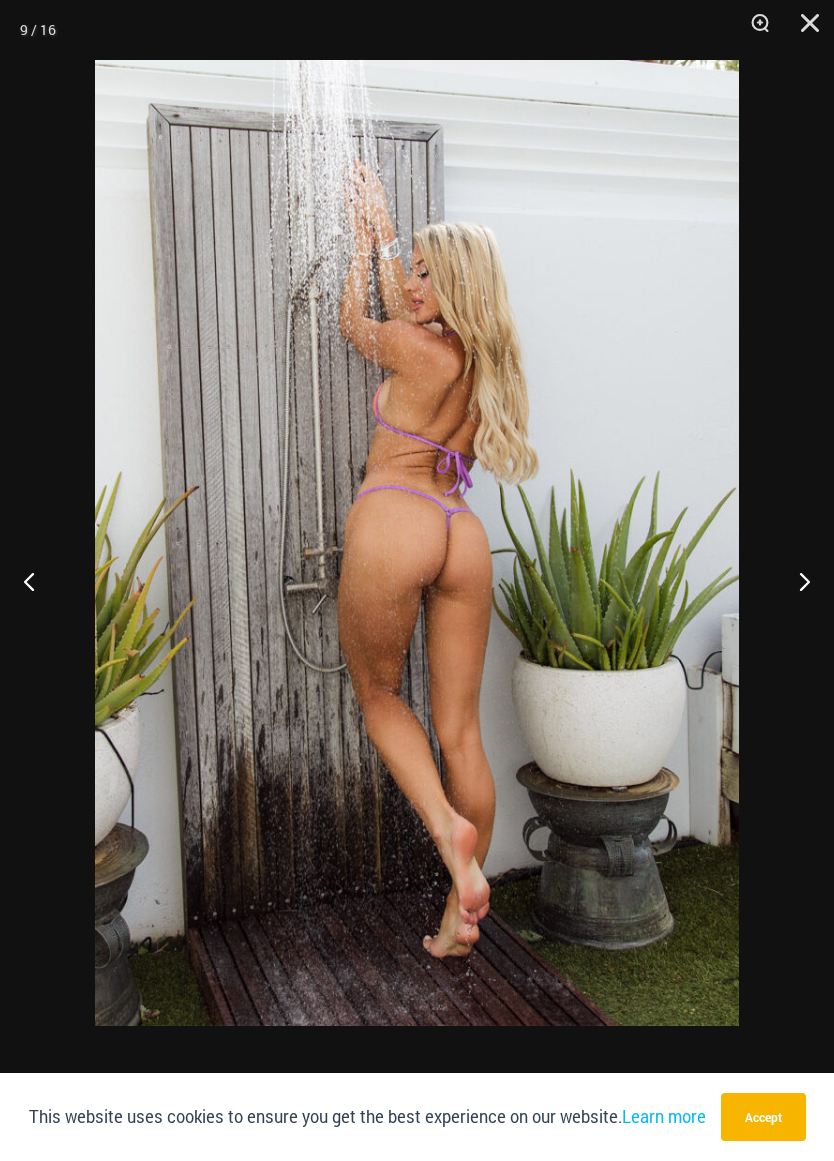 click at bounding box center [37, 581] 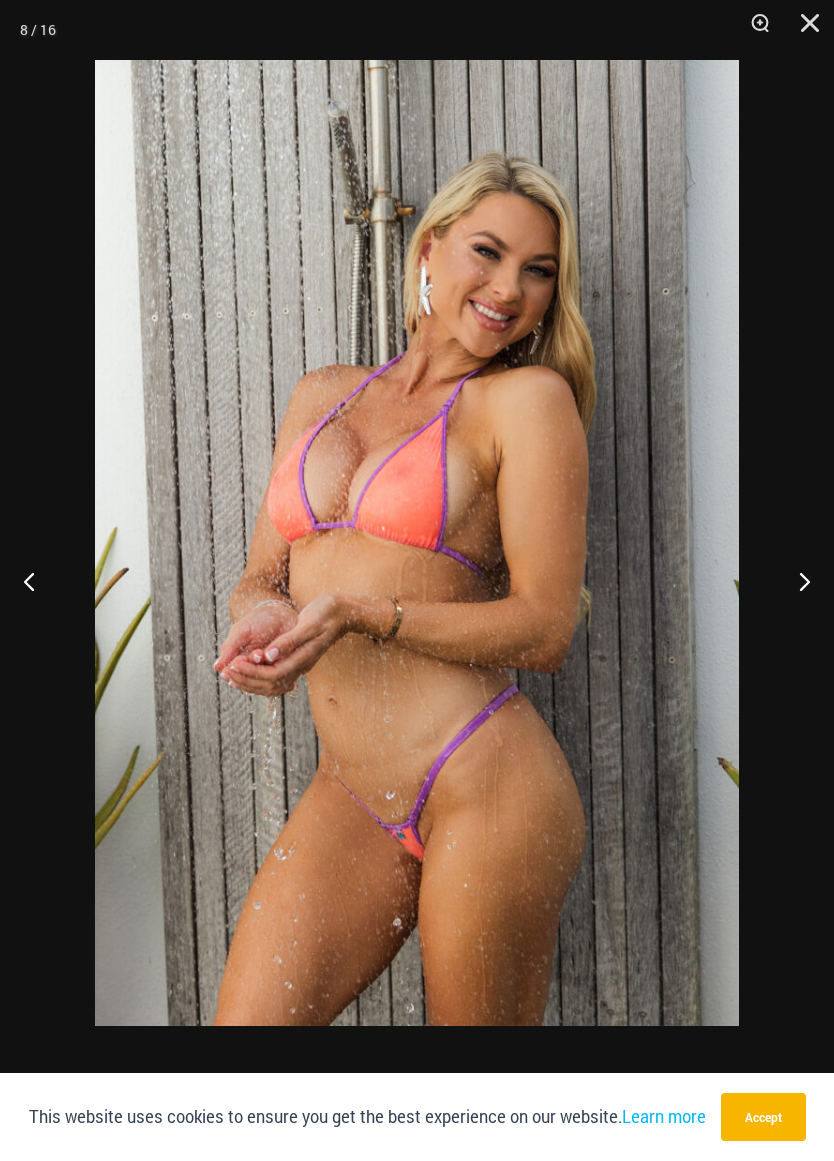 click at bounding box center (37, 581) 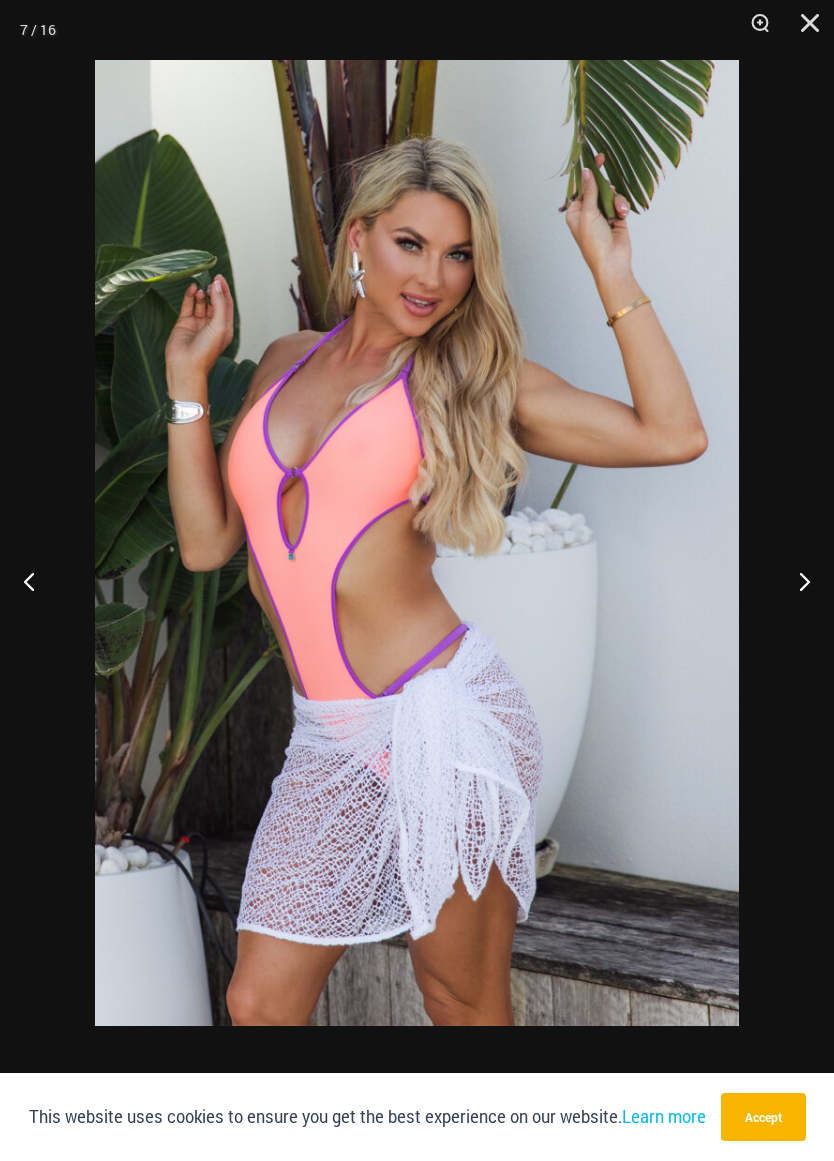click at bounding box center [37, 581] 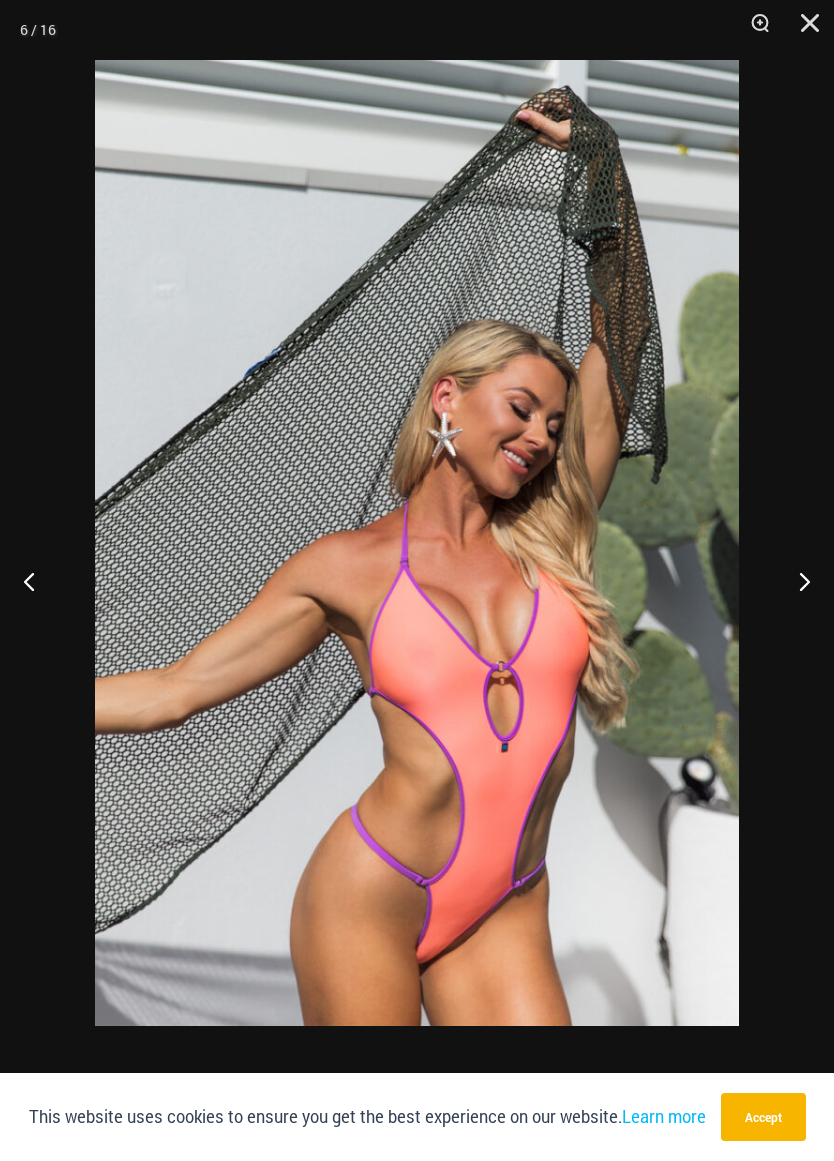 click at bounding box center [37, 581] 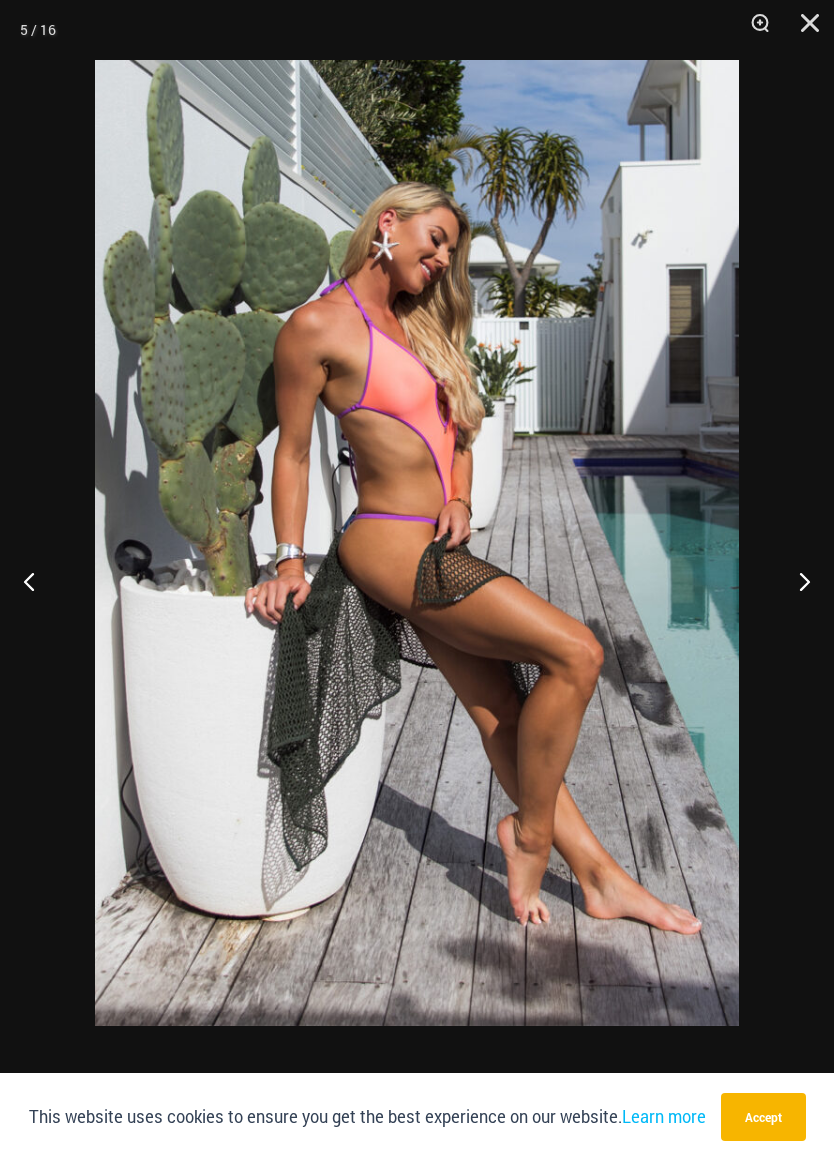 click at bounding box center [37, 581] 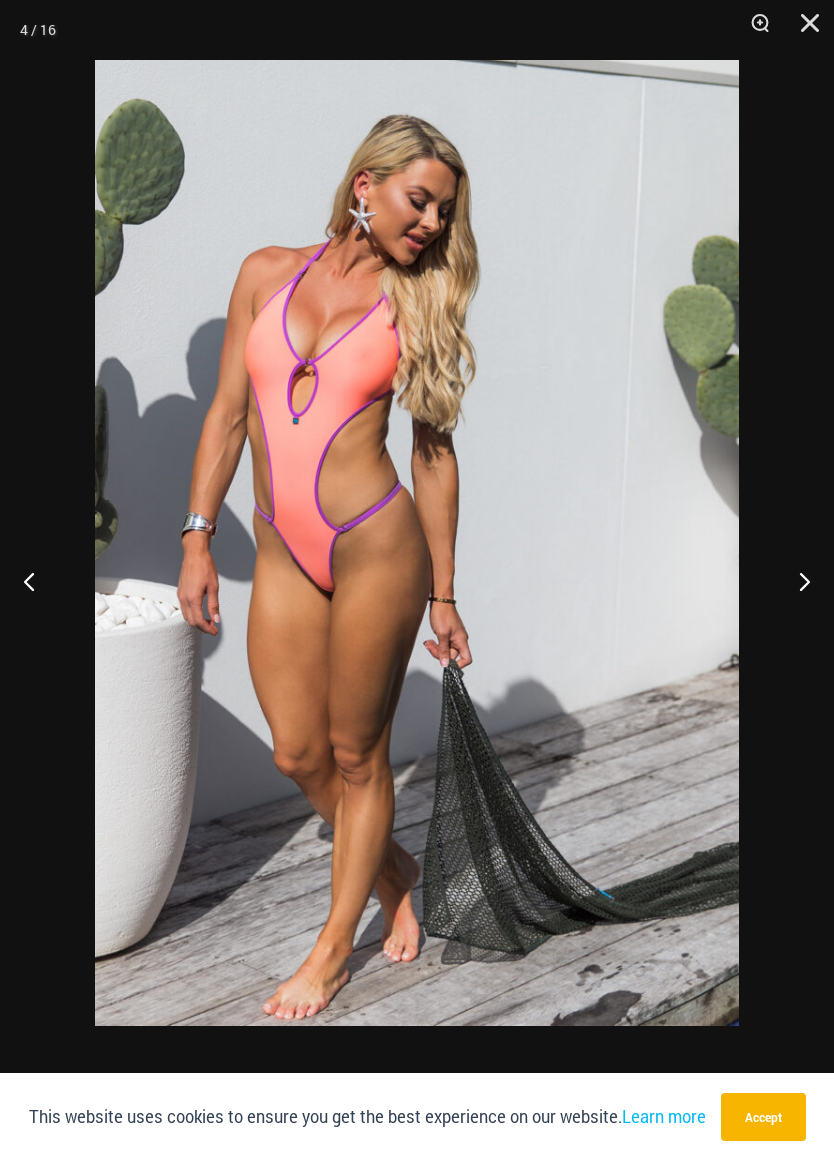 click at bounding box center (37, 581) 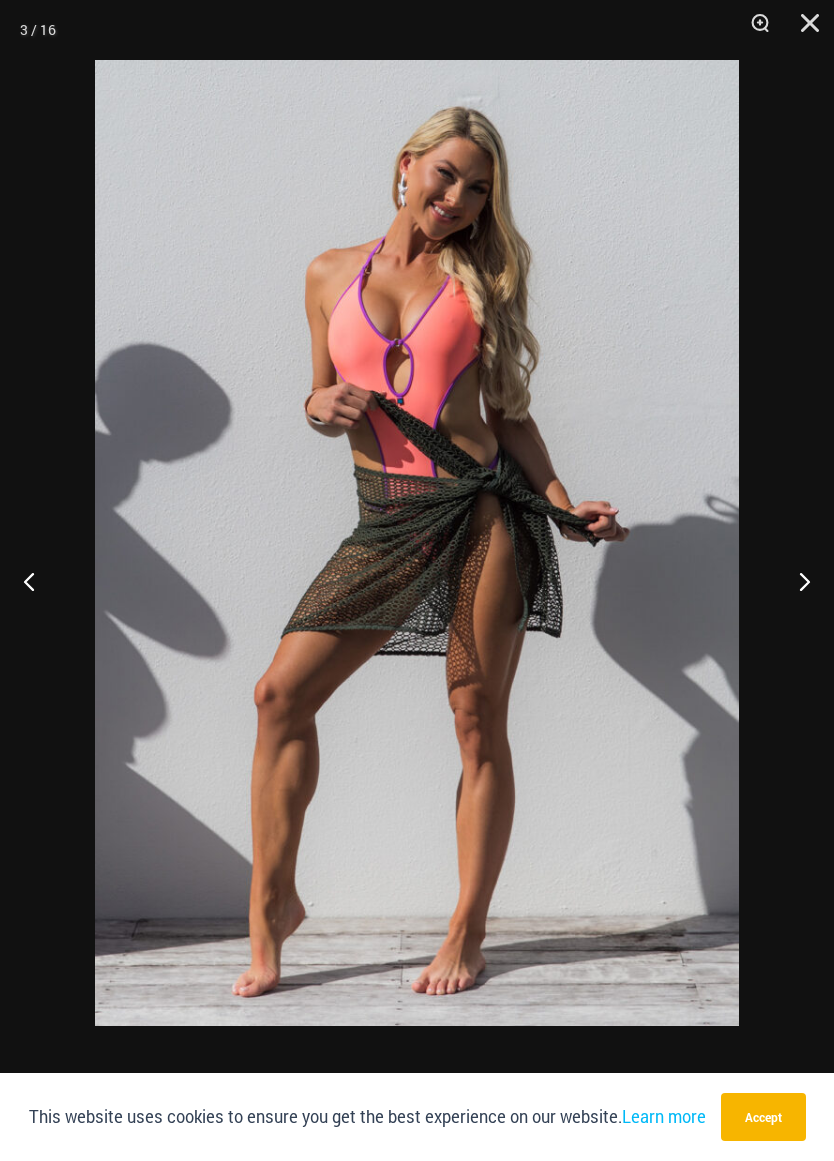 click at bounding box center [37, 581] 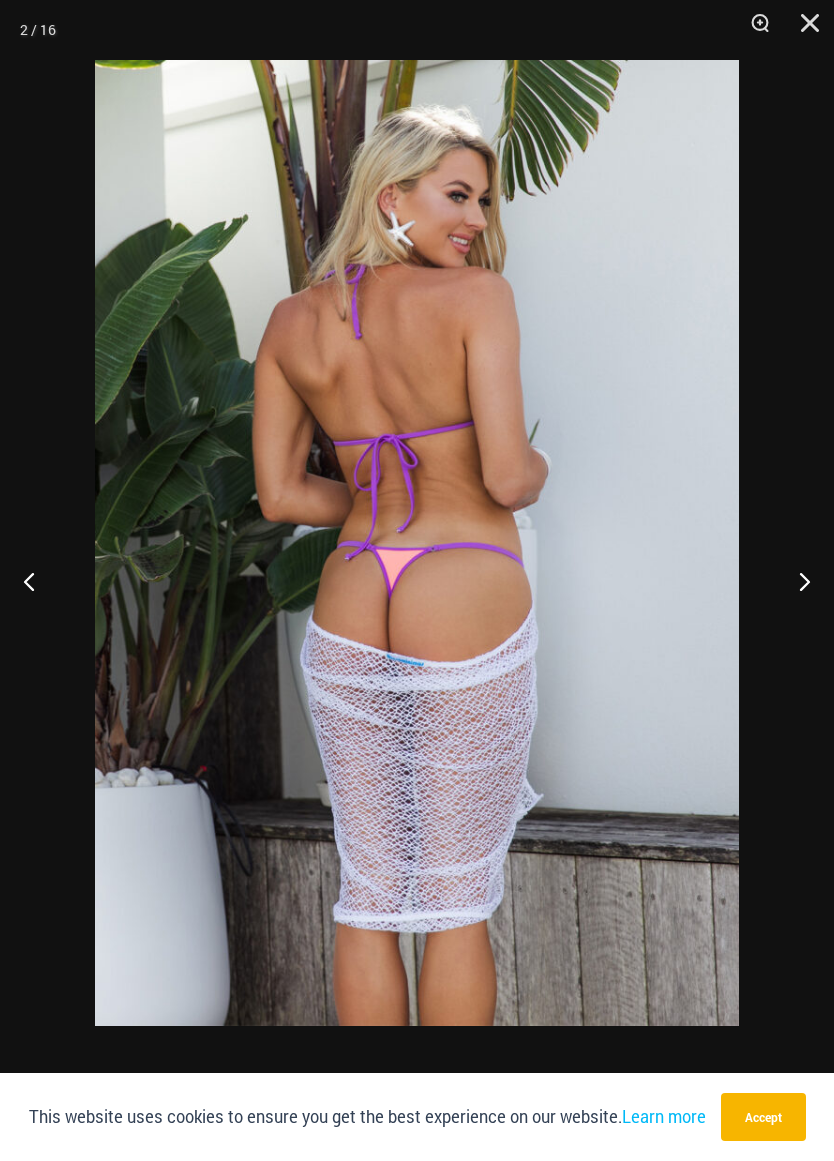 click at bounding box center (37, 581) 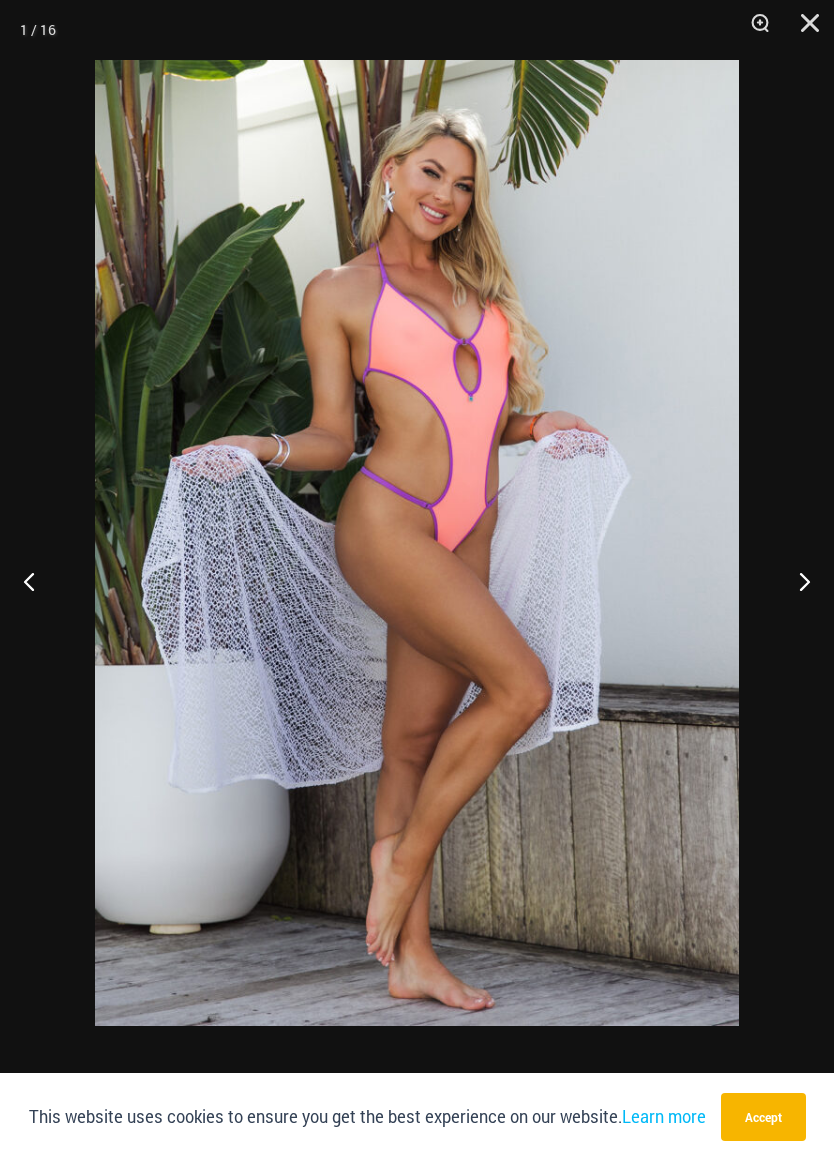 click at bounding box center (37, 581) 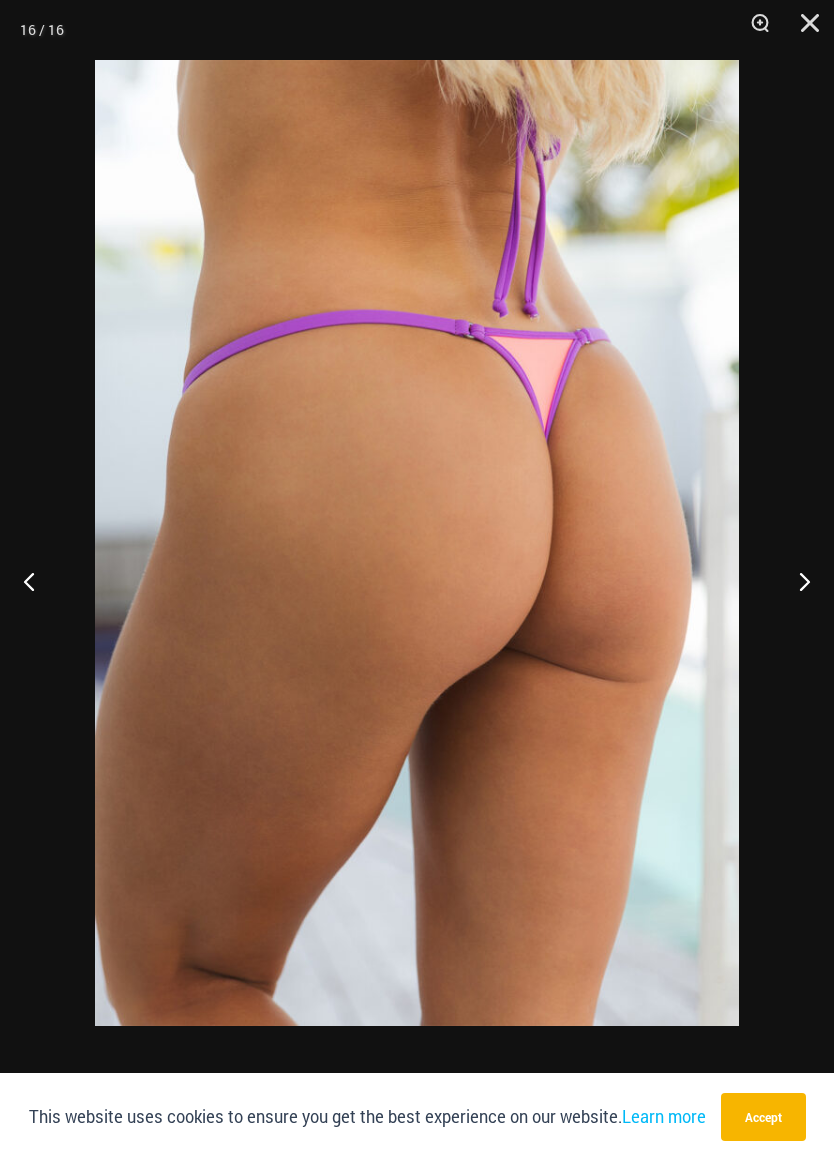 click at bounding box center (37, 581) 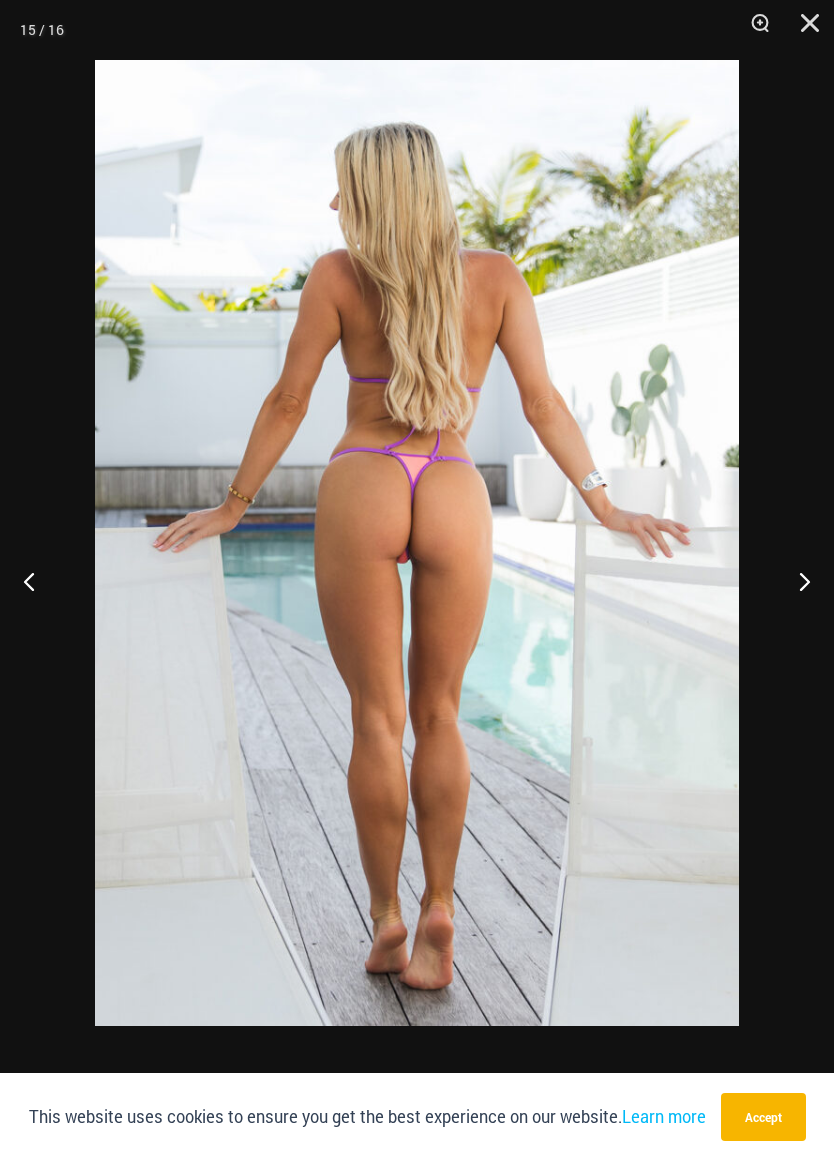 click at bounding box center (37, 581) 